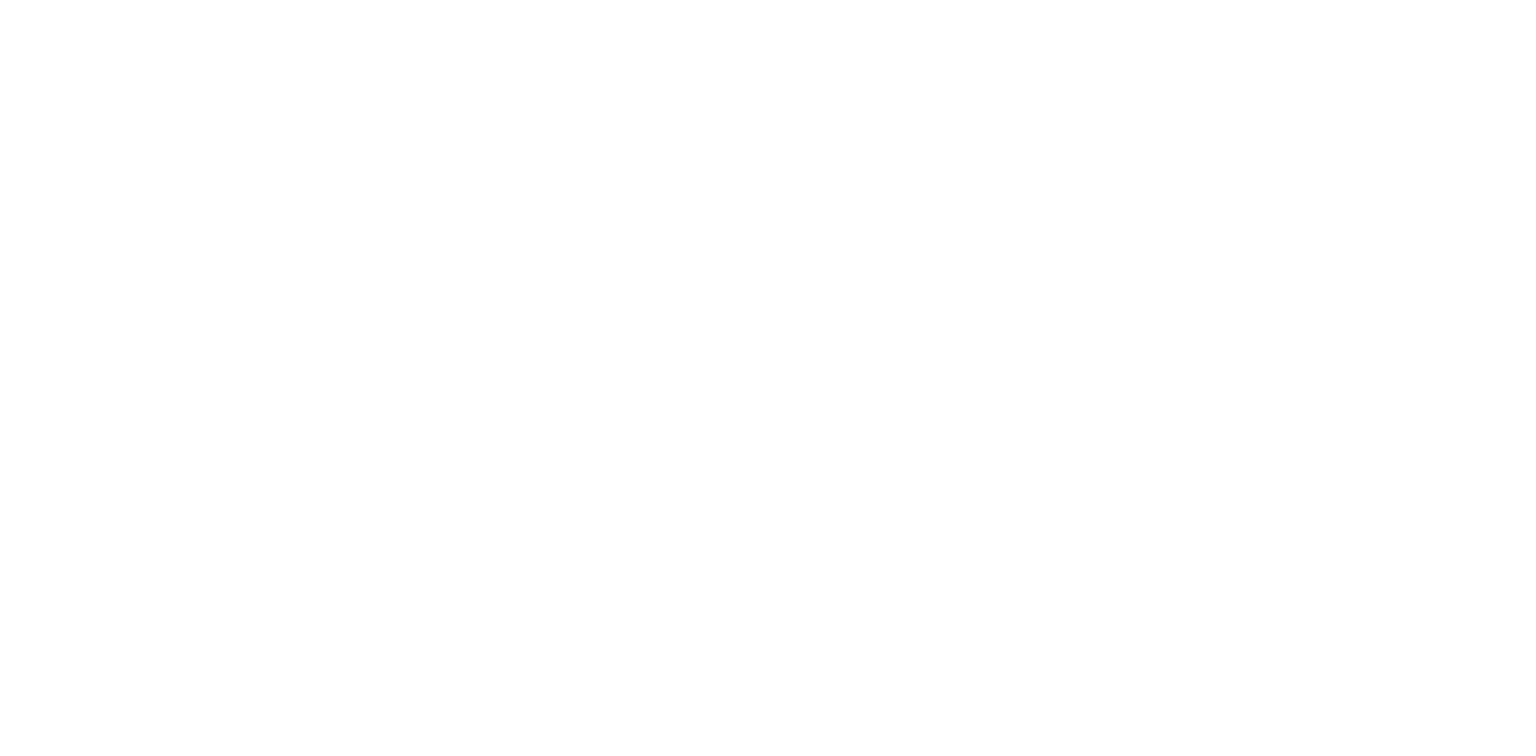 scroll, scrollTop: 0, scrollLeft: 0, axis: both 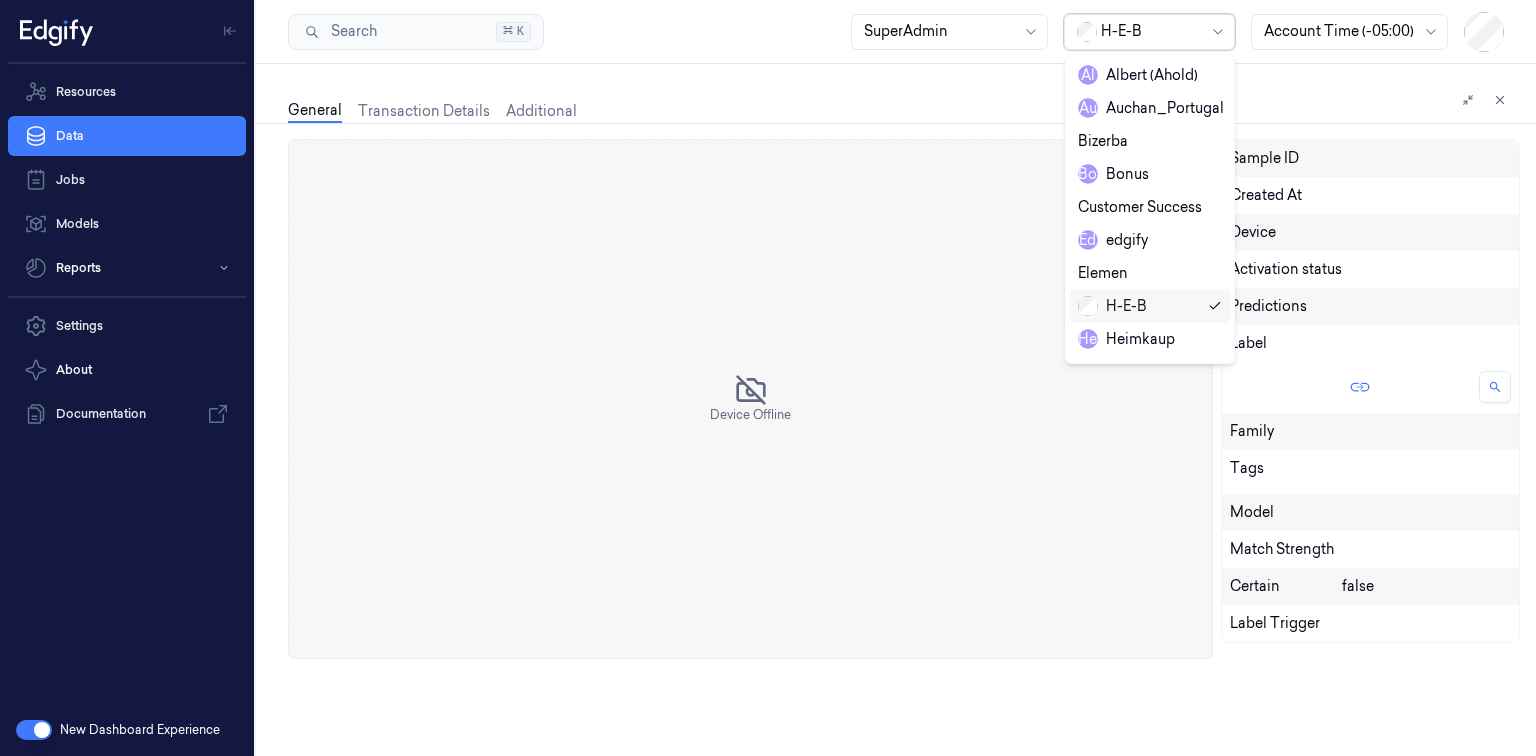 drag, startPoint x: 1087, startPoint y: 48, endPoint x: 1096, endPoint y: 41, distance: 11.401754 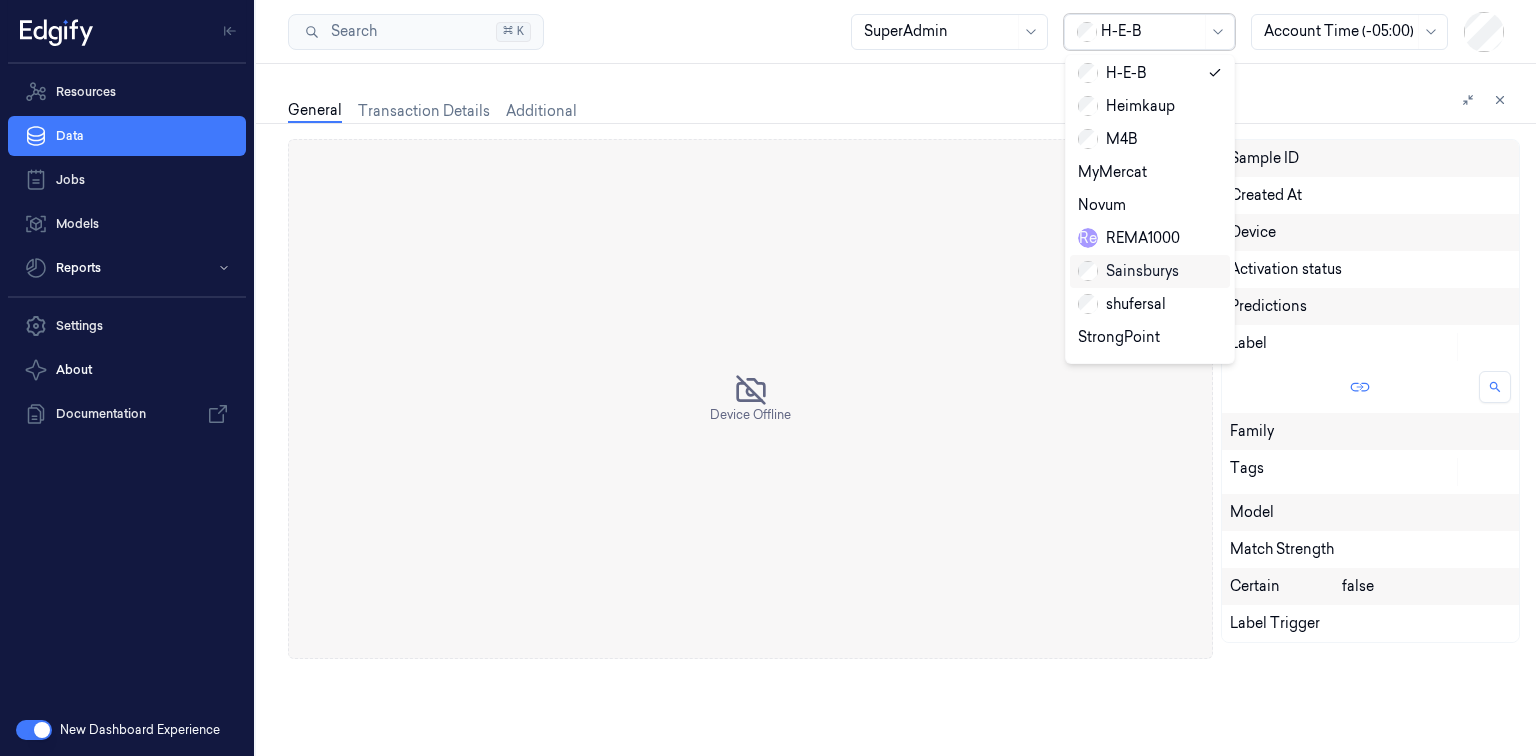 scroll, scrollTop: 335, scrollLeft: 0, axis: vertical 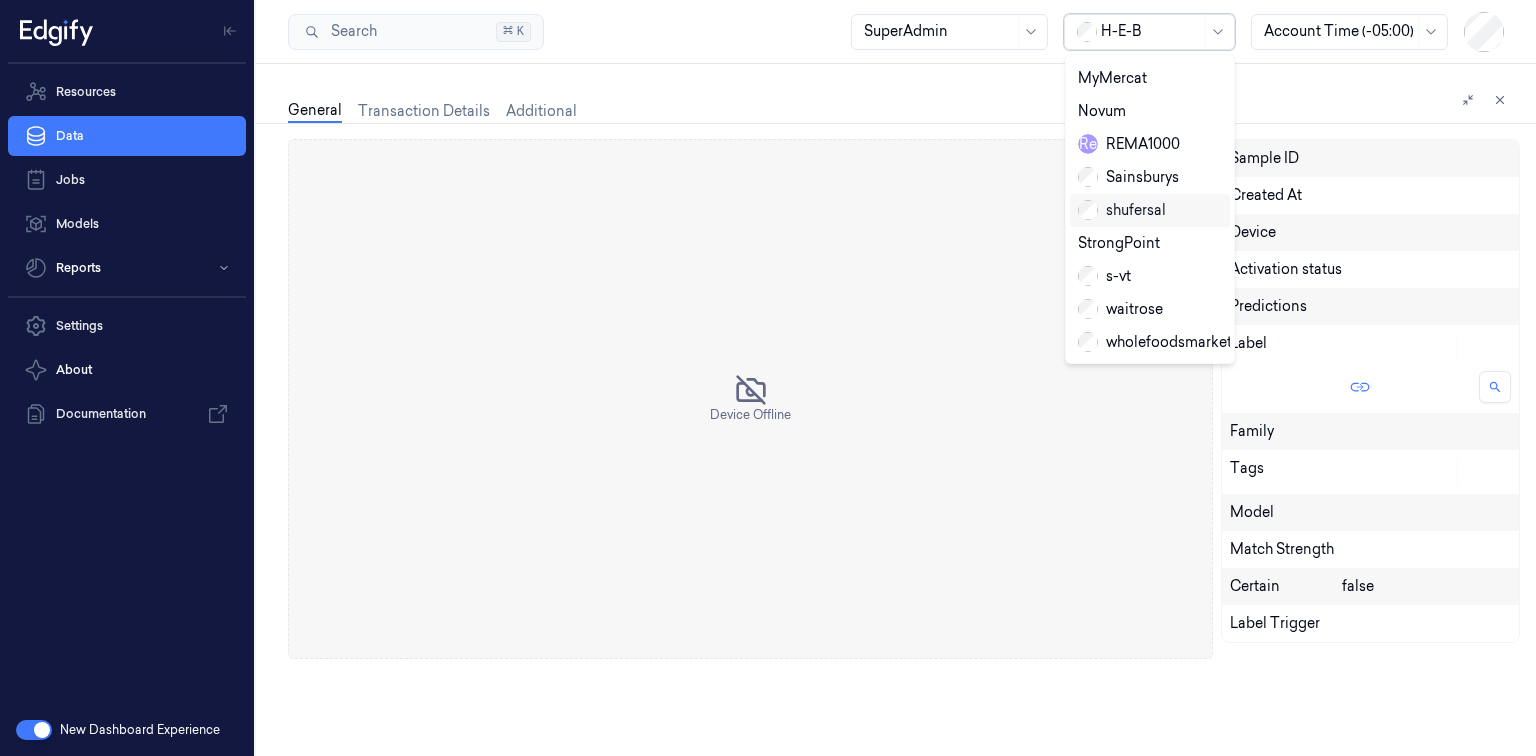 click on "shufersal" at bounding box center [1150, 210] 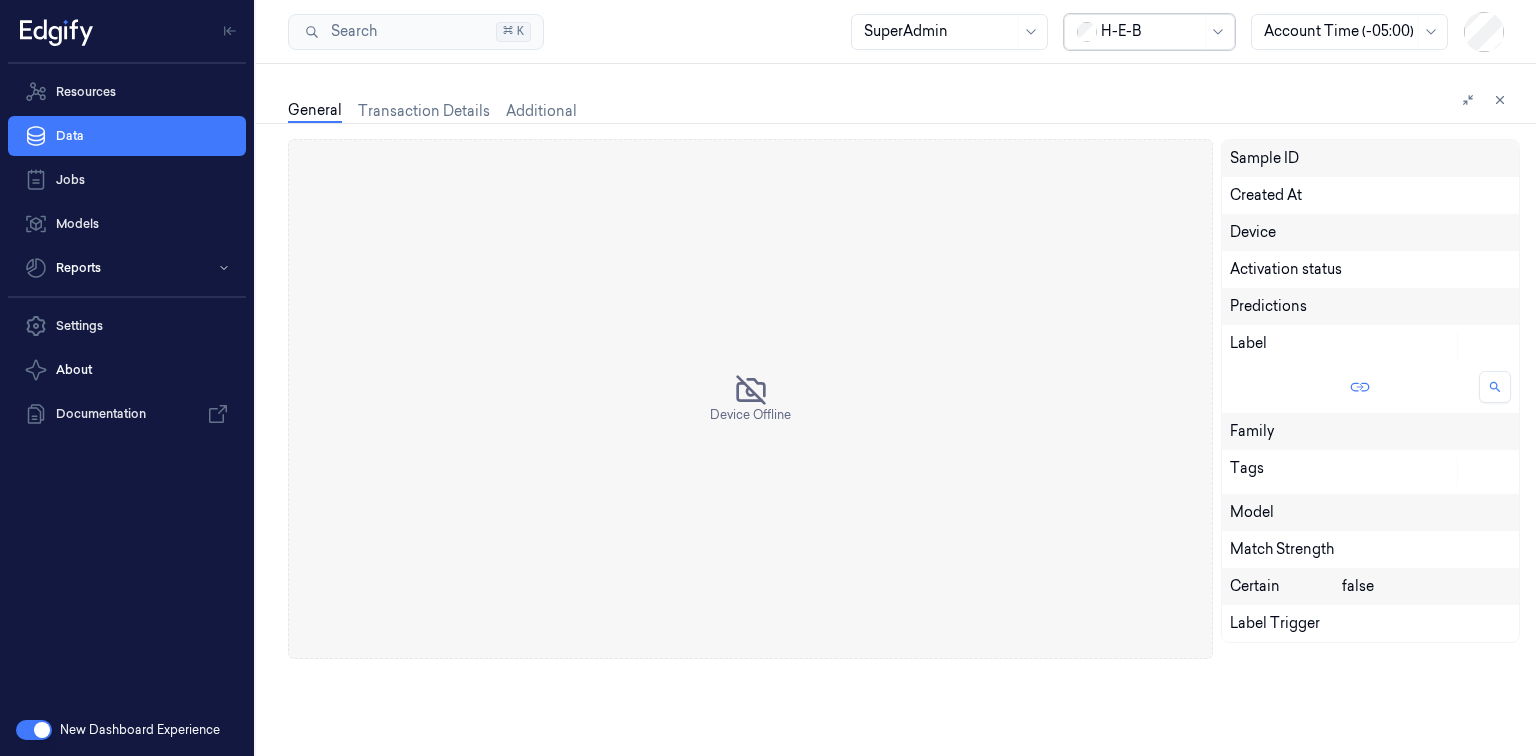 scroll, scrollTop: 0, scrollLeft: 0, axis: both 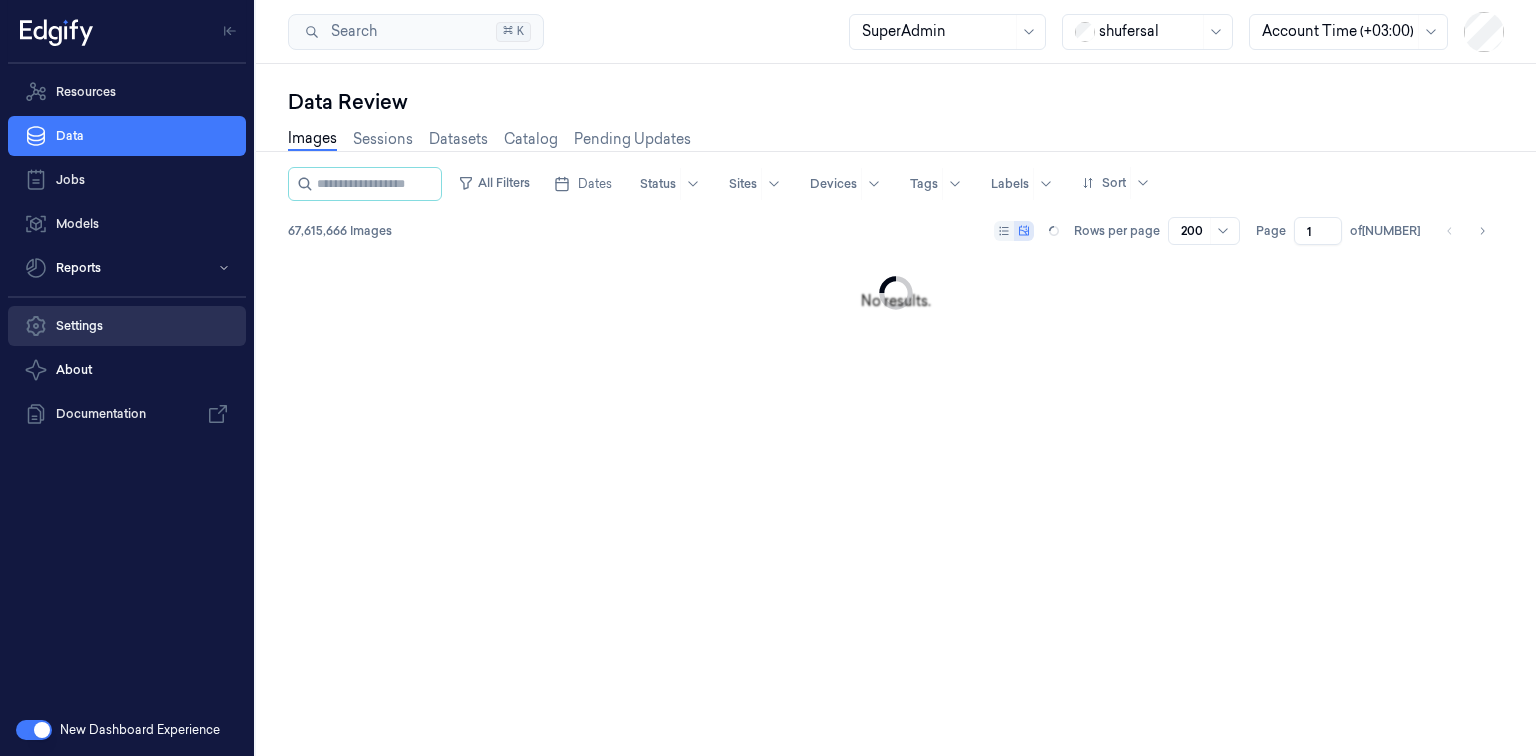 click on "Settings" at bounding box center [127, 326] 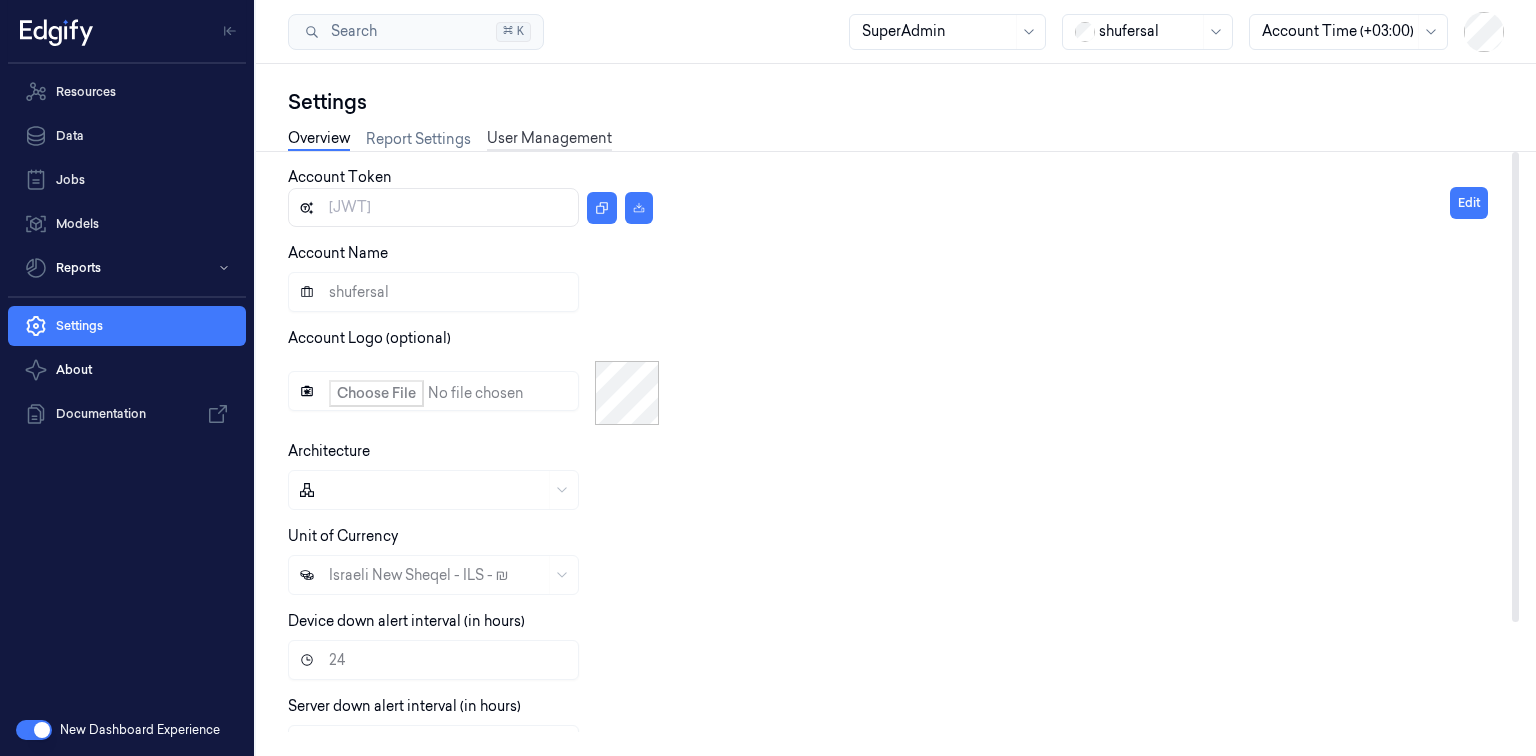 click on "User Management" at bounding box center (549, 139) 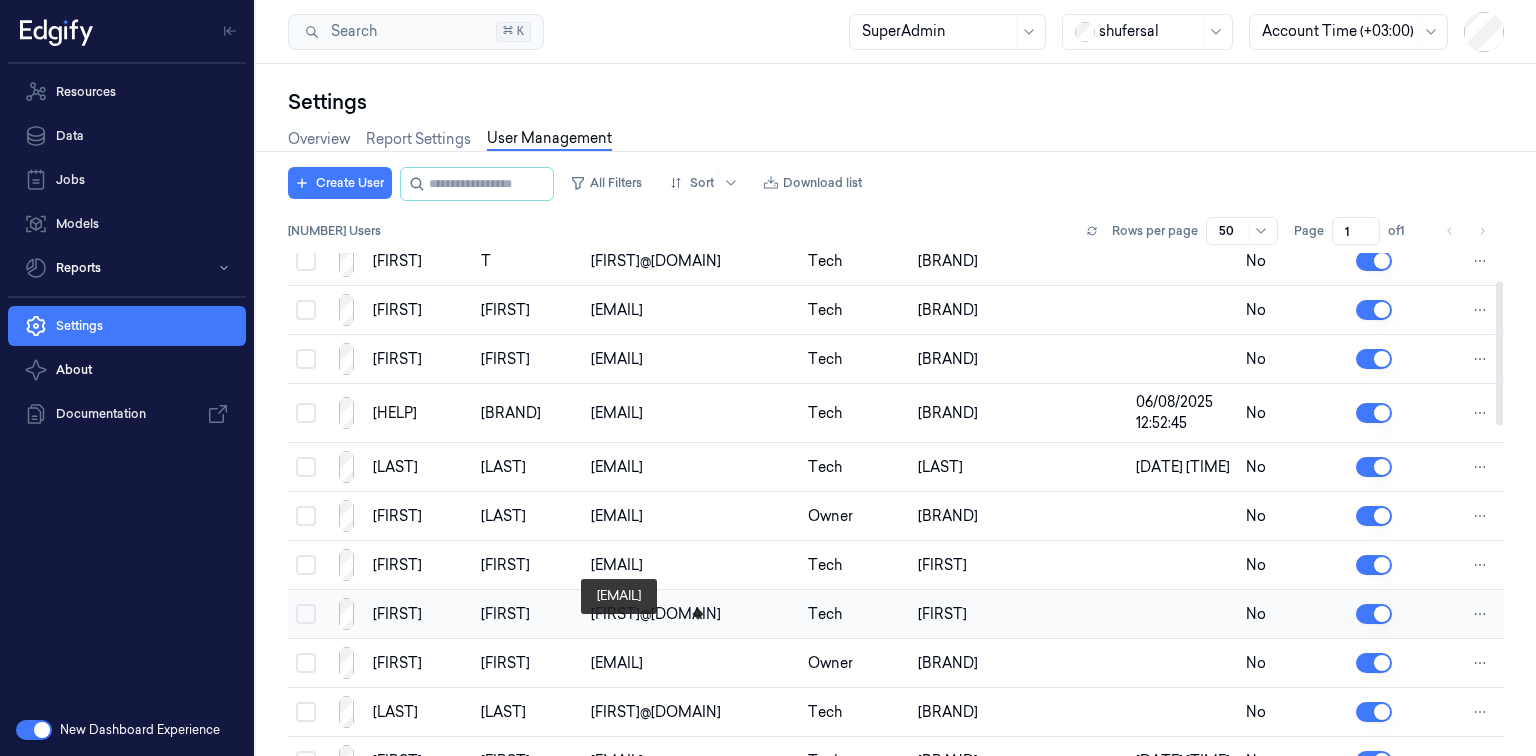 scroll, scrollTop: 0, scrollLeft: 0, axis: both 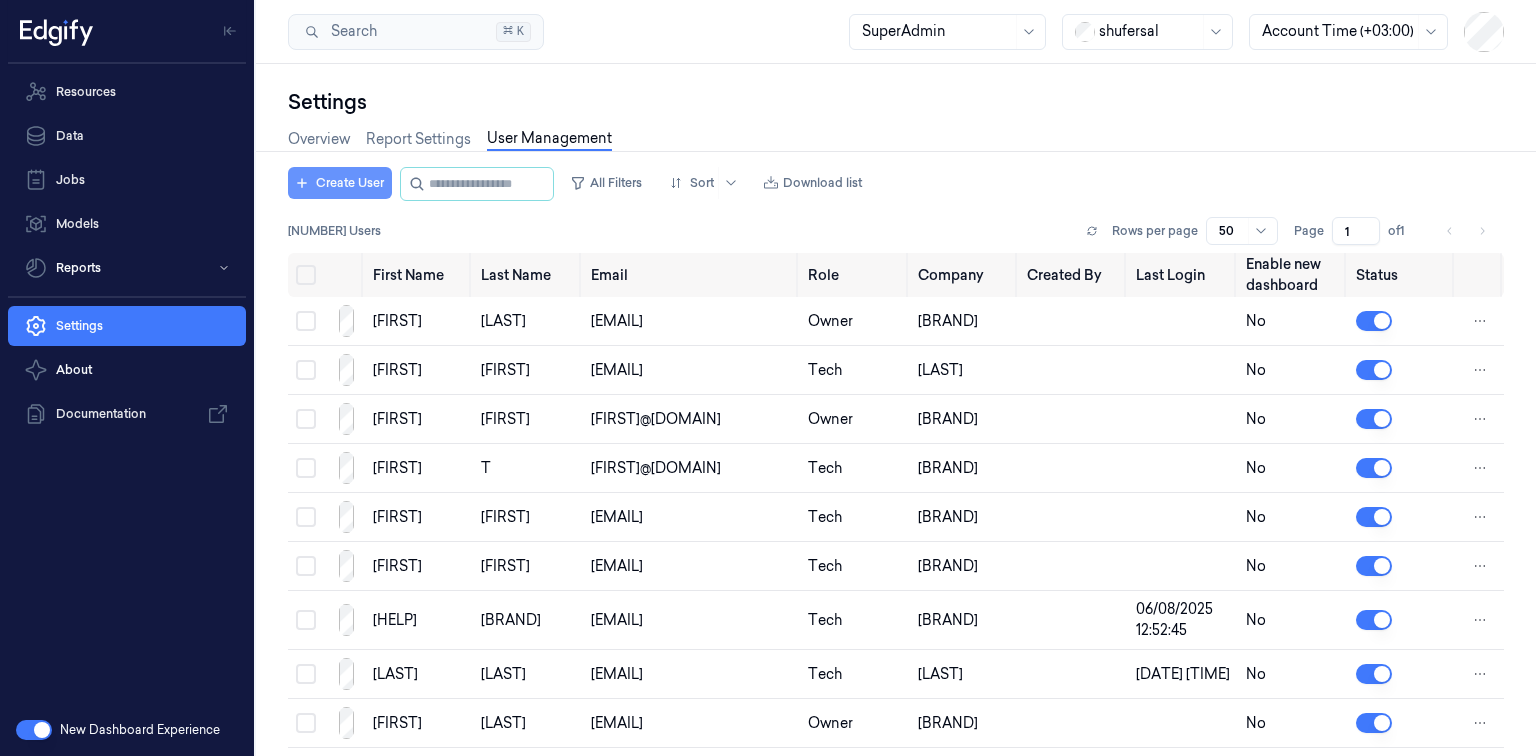 click on "Create User" at bounding box center (340, 183) 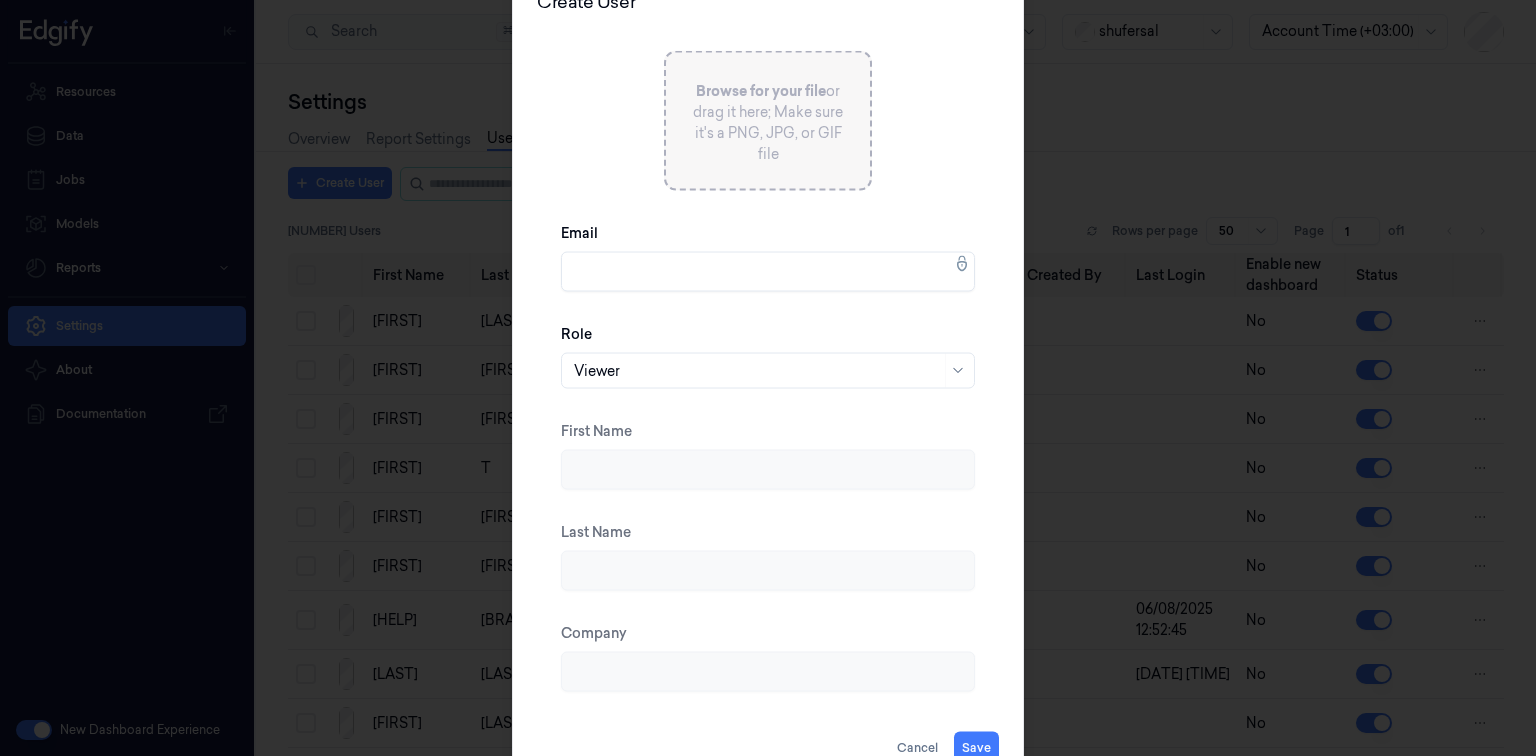 click at bounding box center (757, 370) 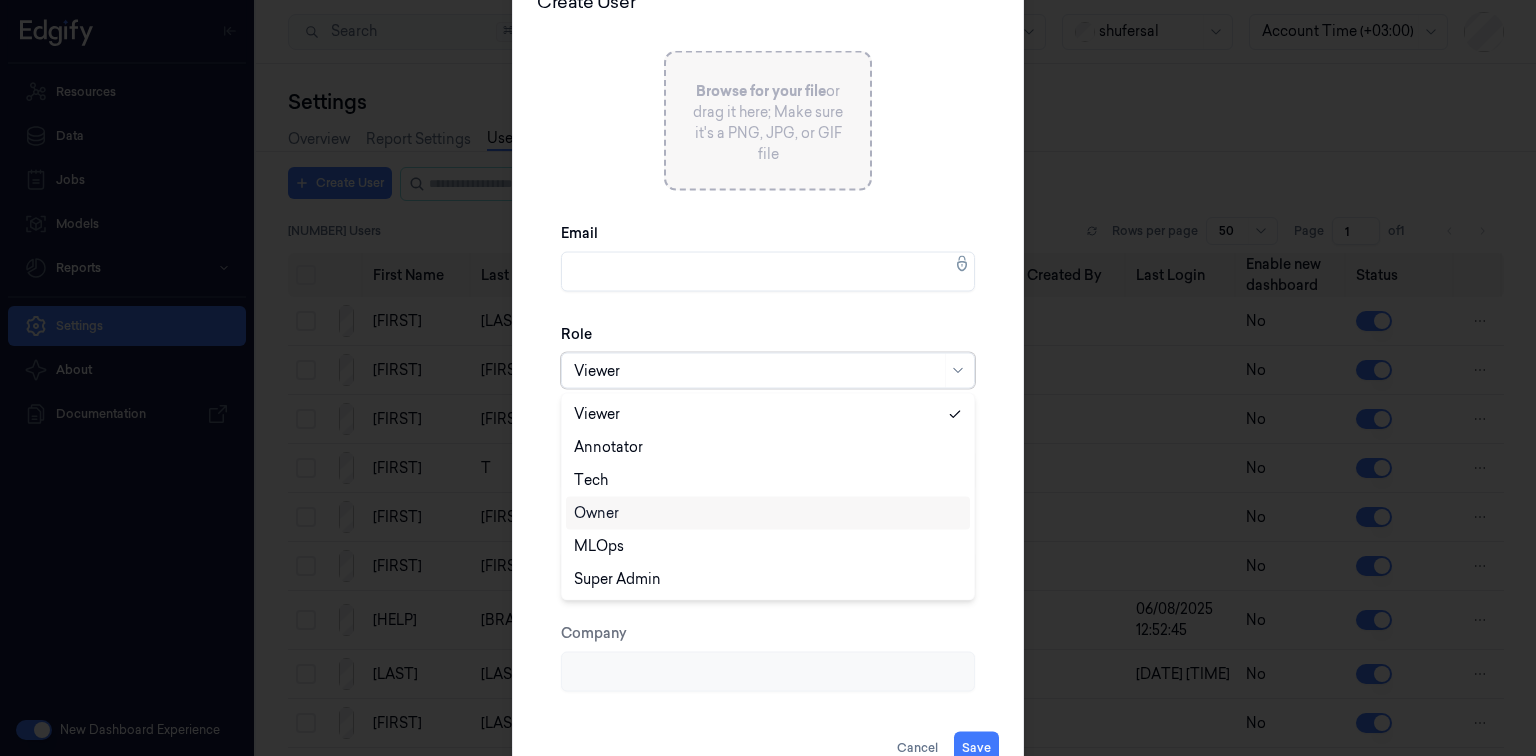 click on "Owner" at bounding box center (596, 513) 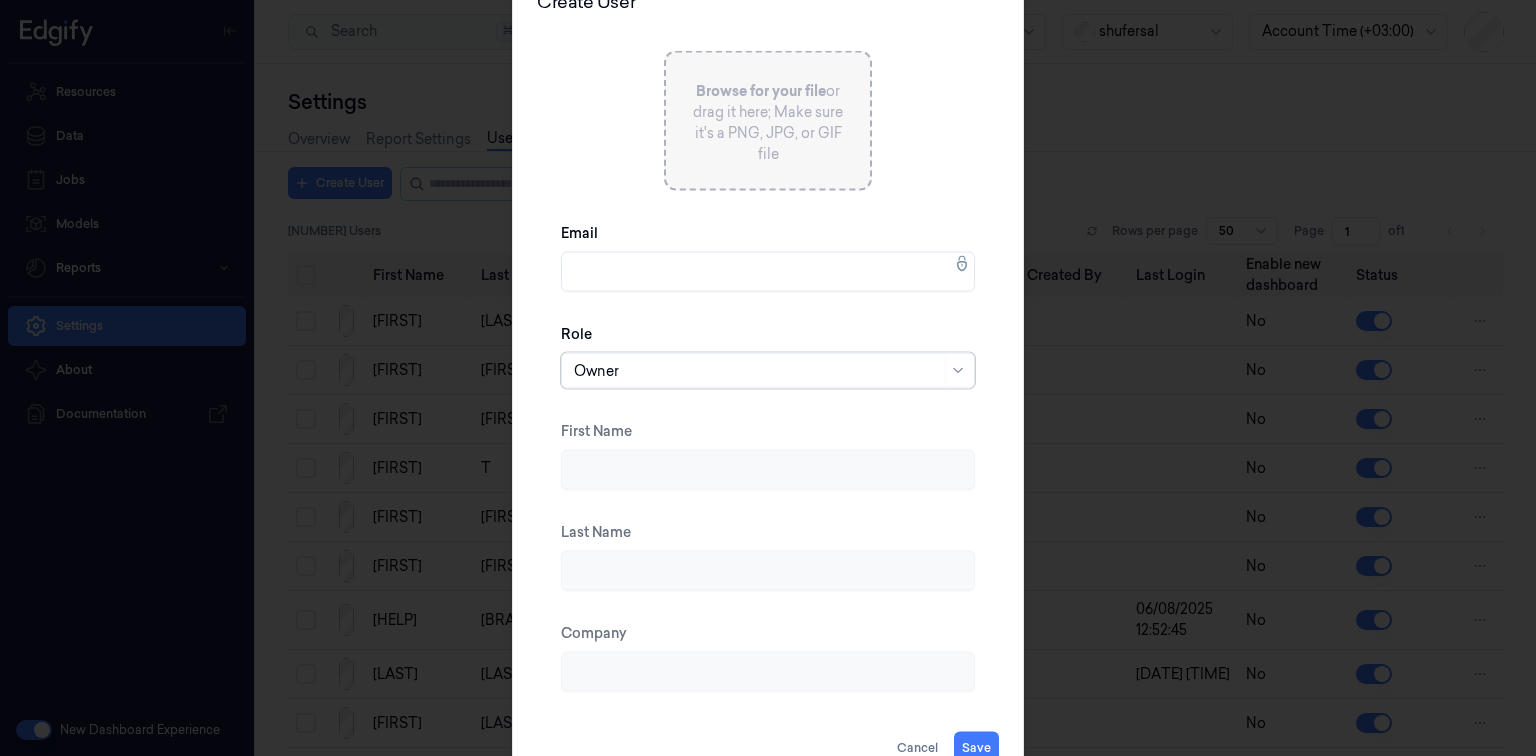 click on "Email" at bounding box center (768, 257) 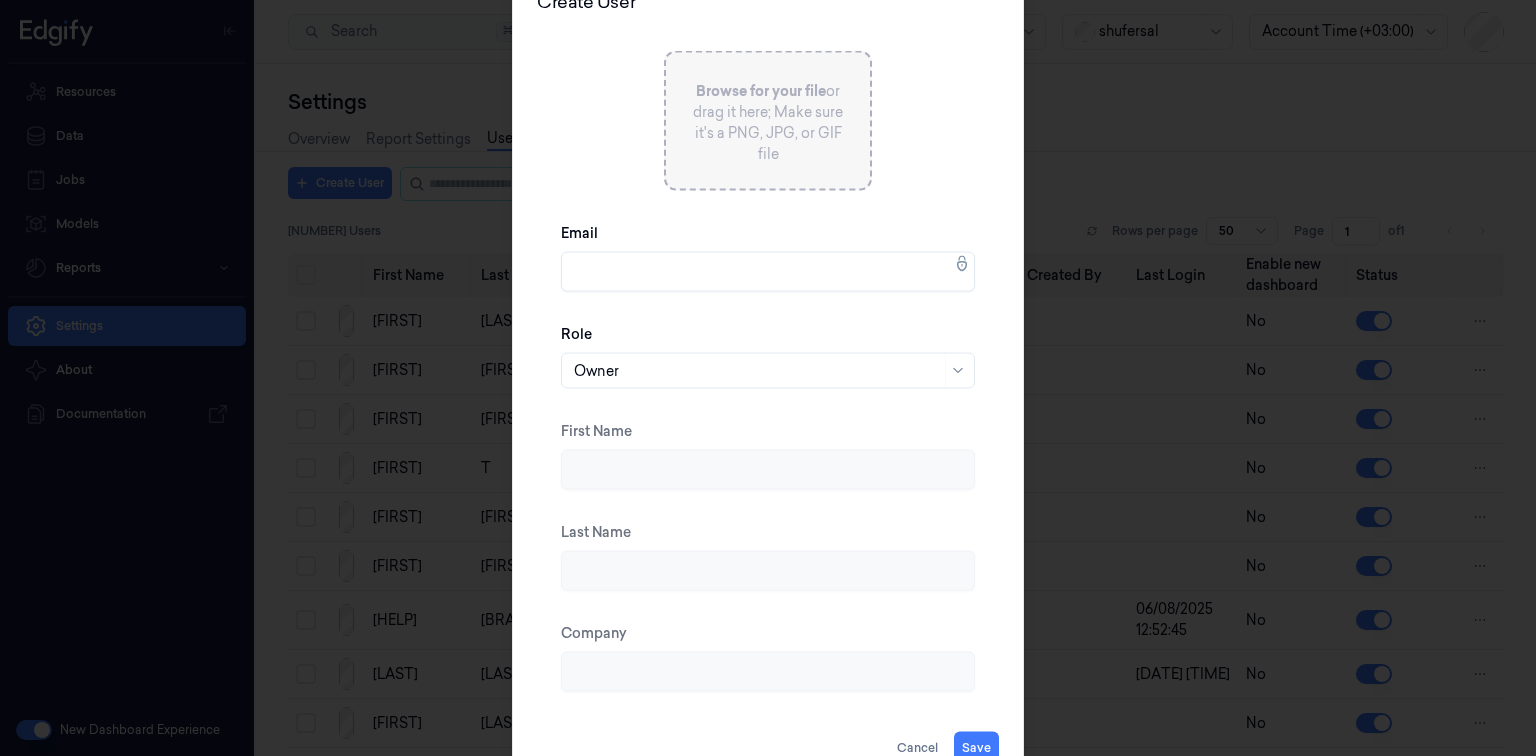 click on "Email" at bounding box center (768, 272) 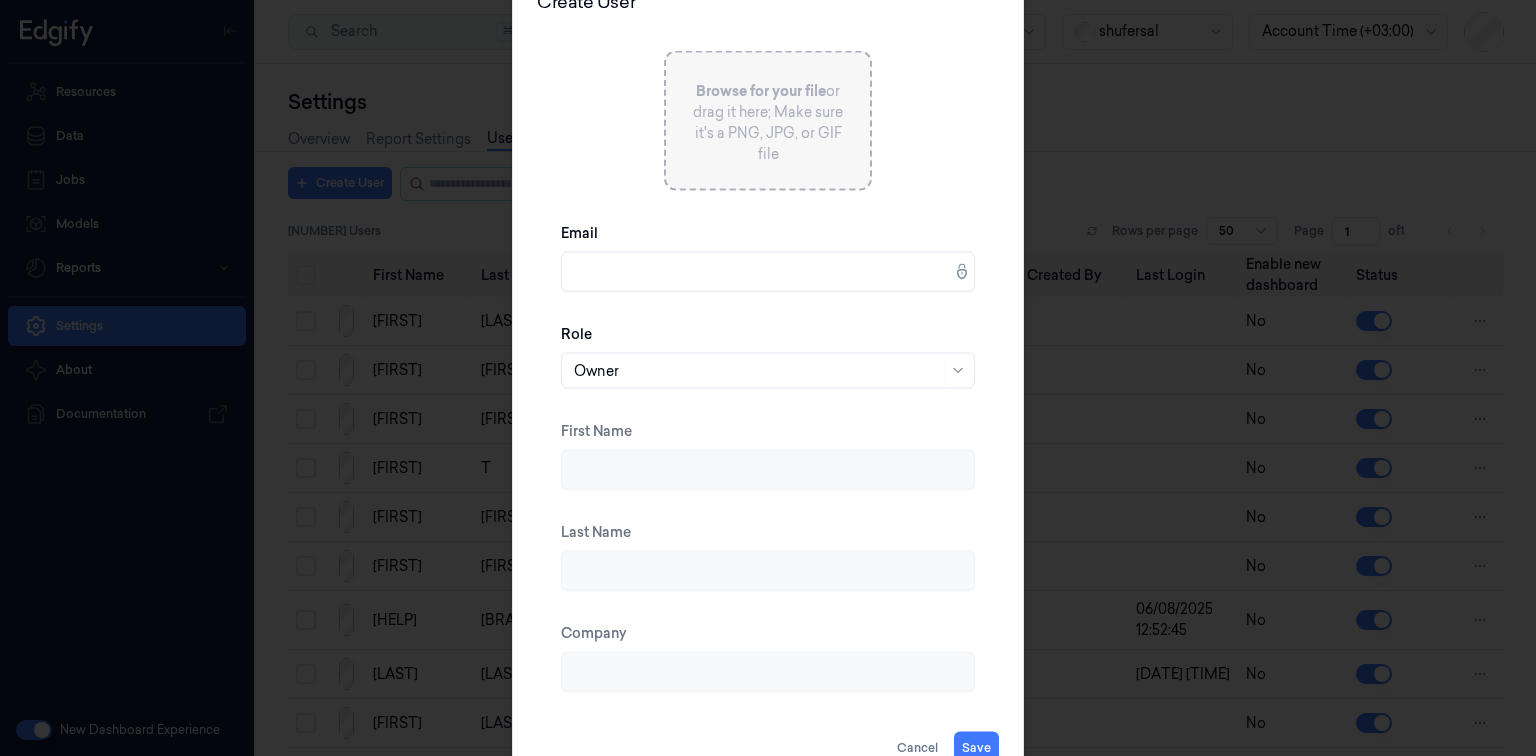 paste on "[EMAIL]" 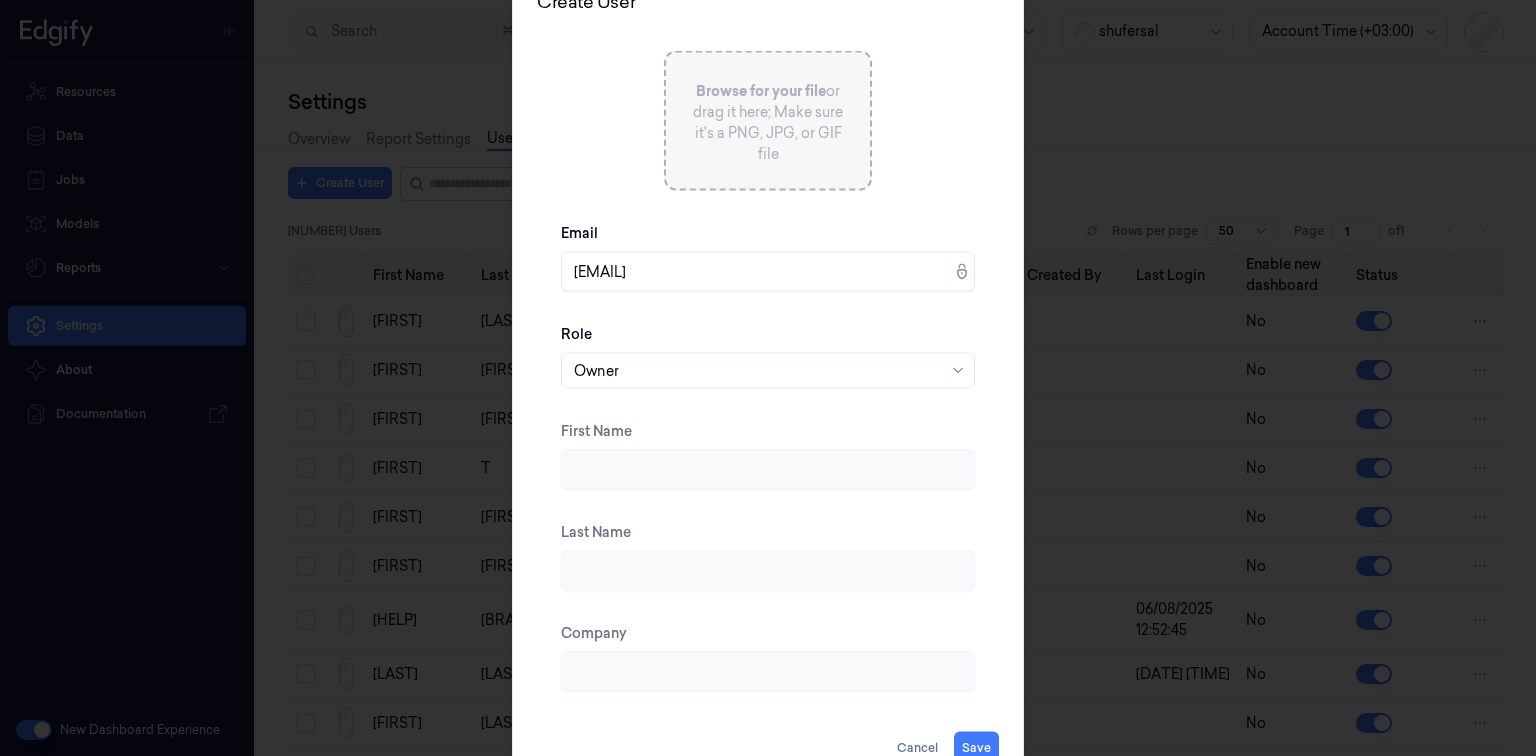 type on "[EMAIL]" 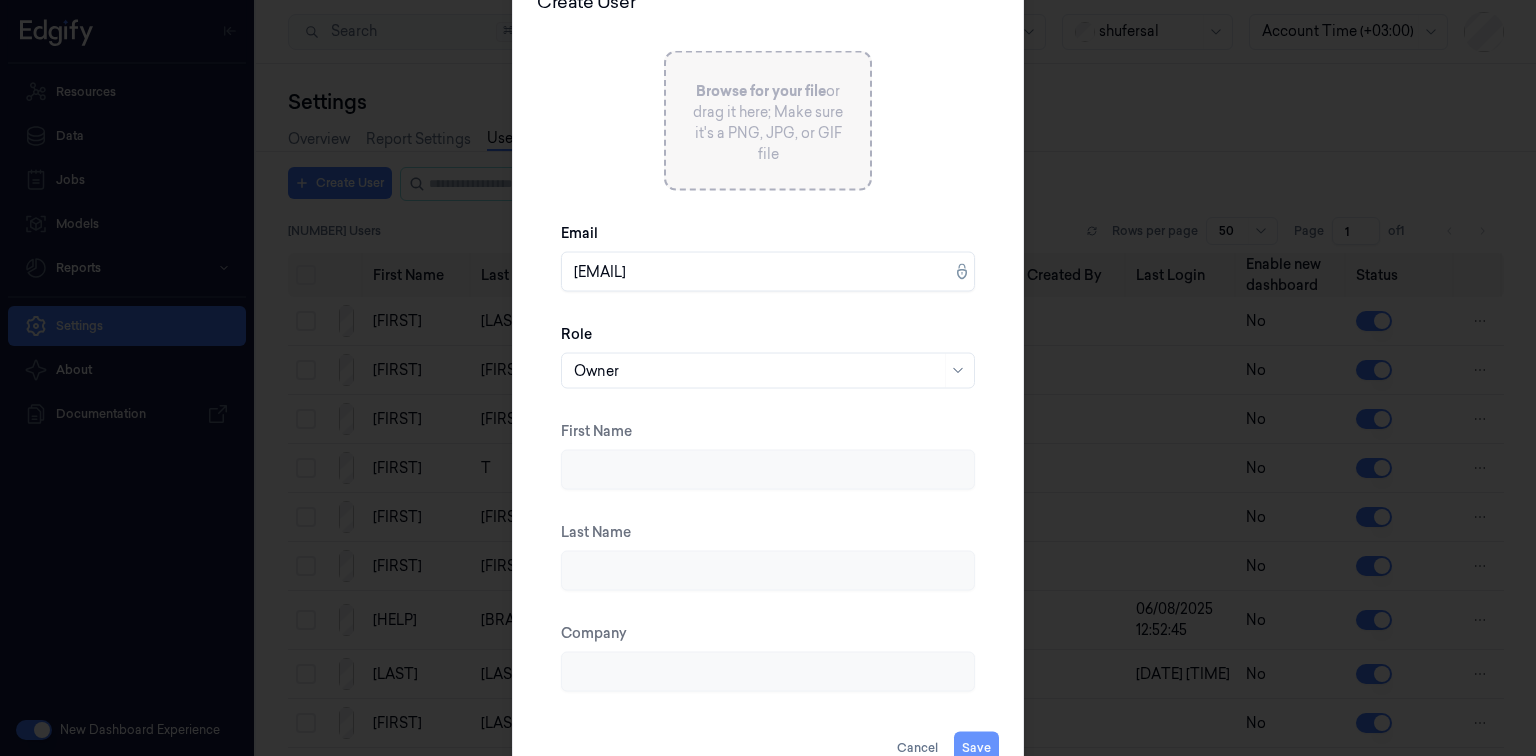 click on "Save" at bounding box center (976, 748) 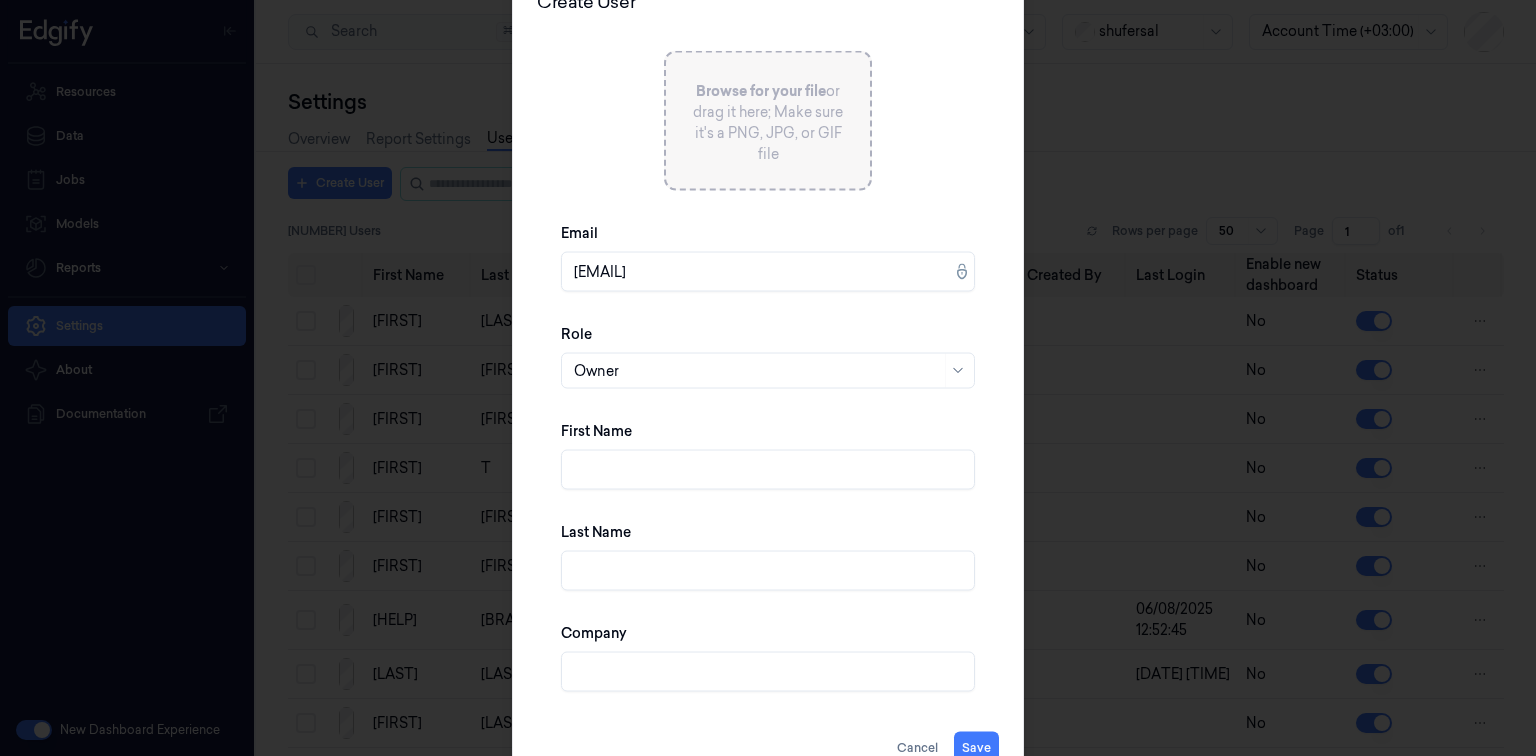 click on "[EMAIL]" at bounding box center (768, 272) 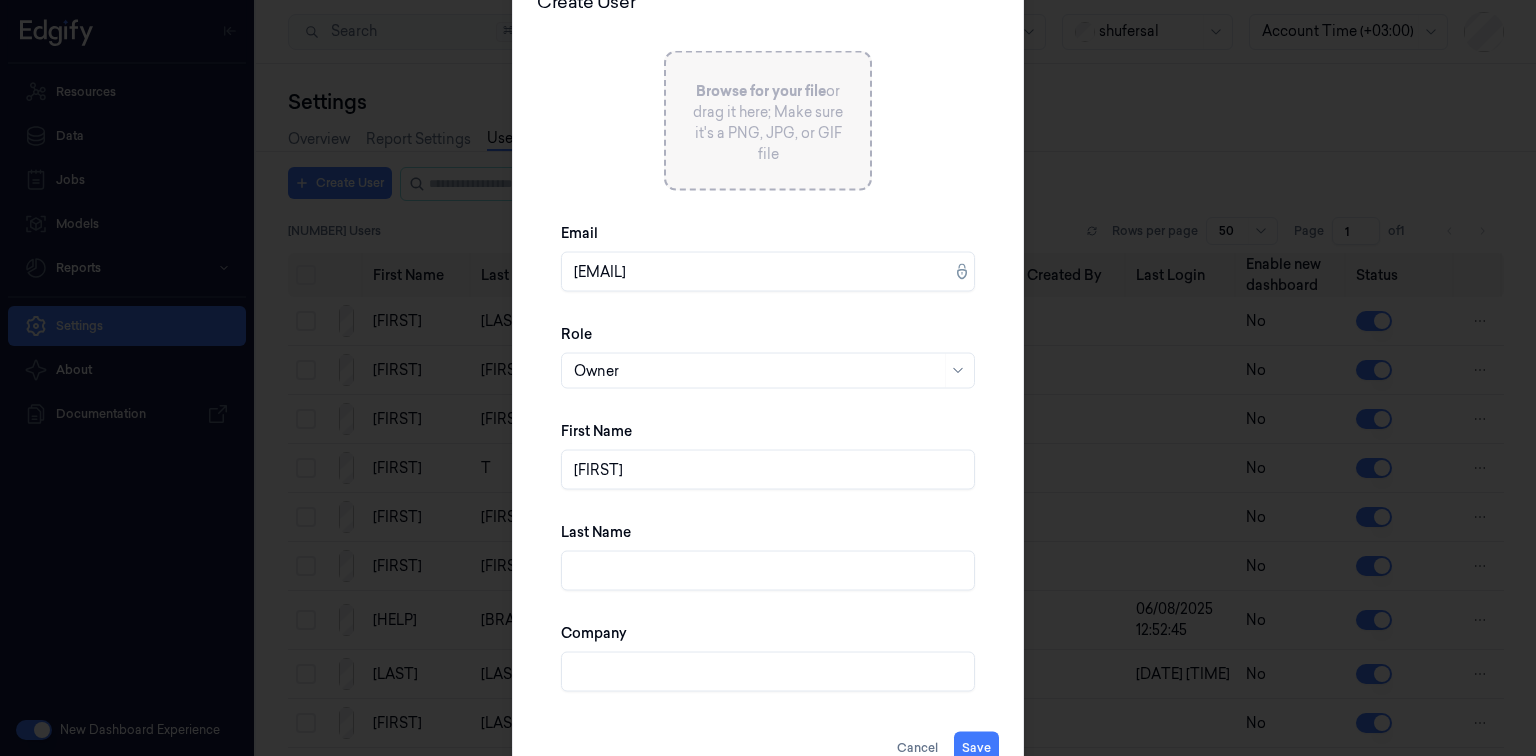 type on "[FIRST]" 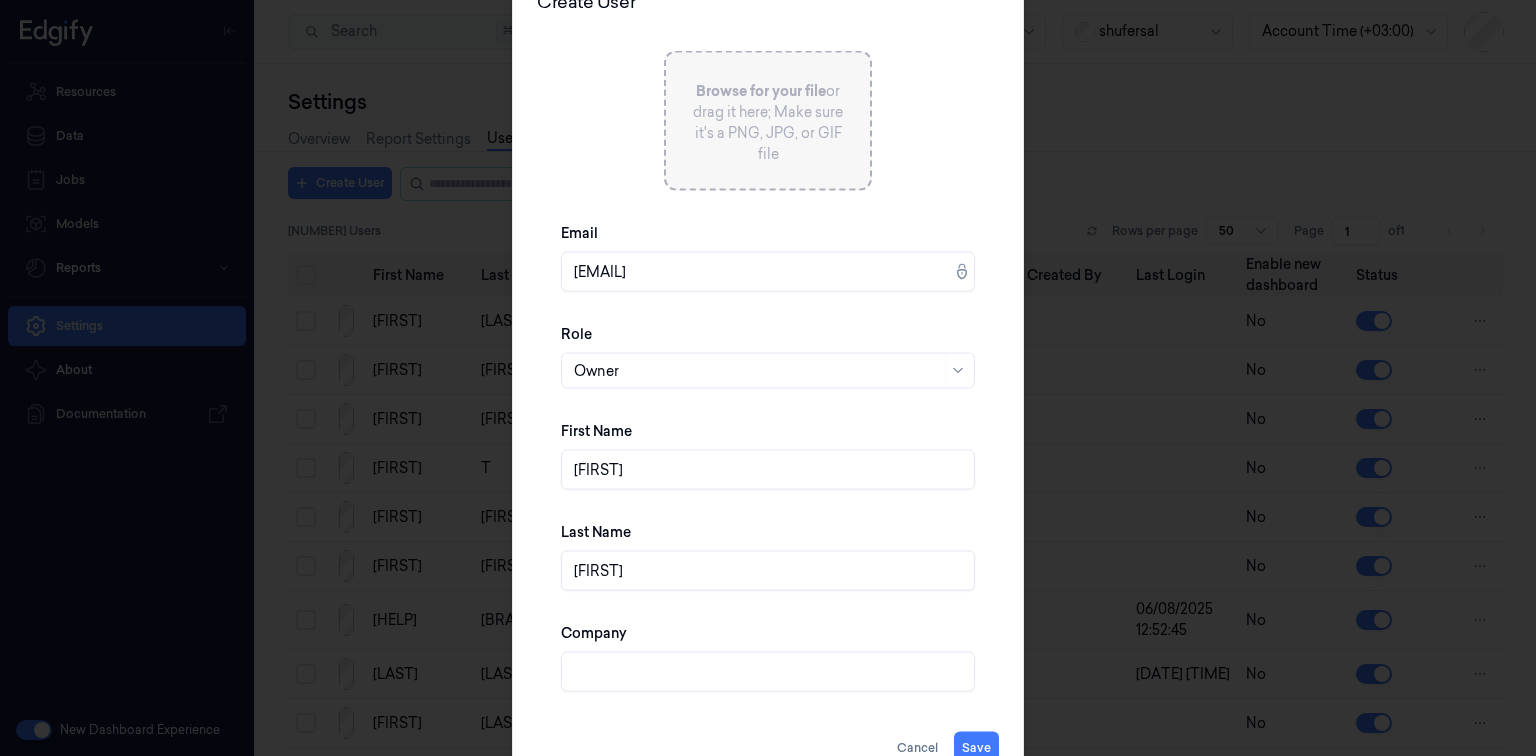 type on "[FIRST]" 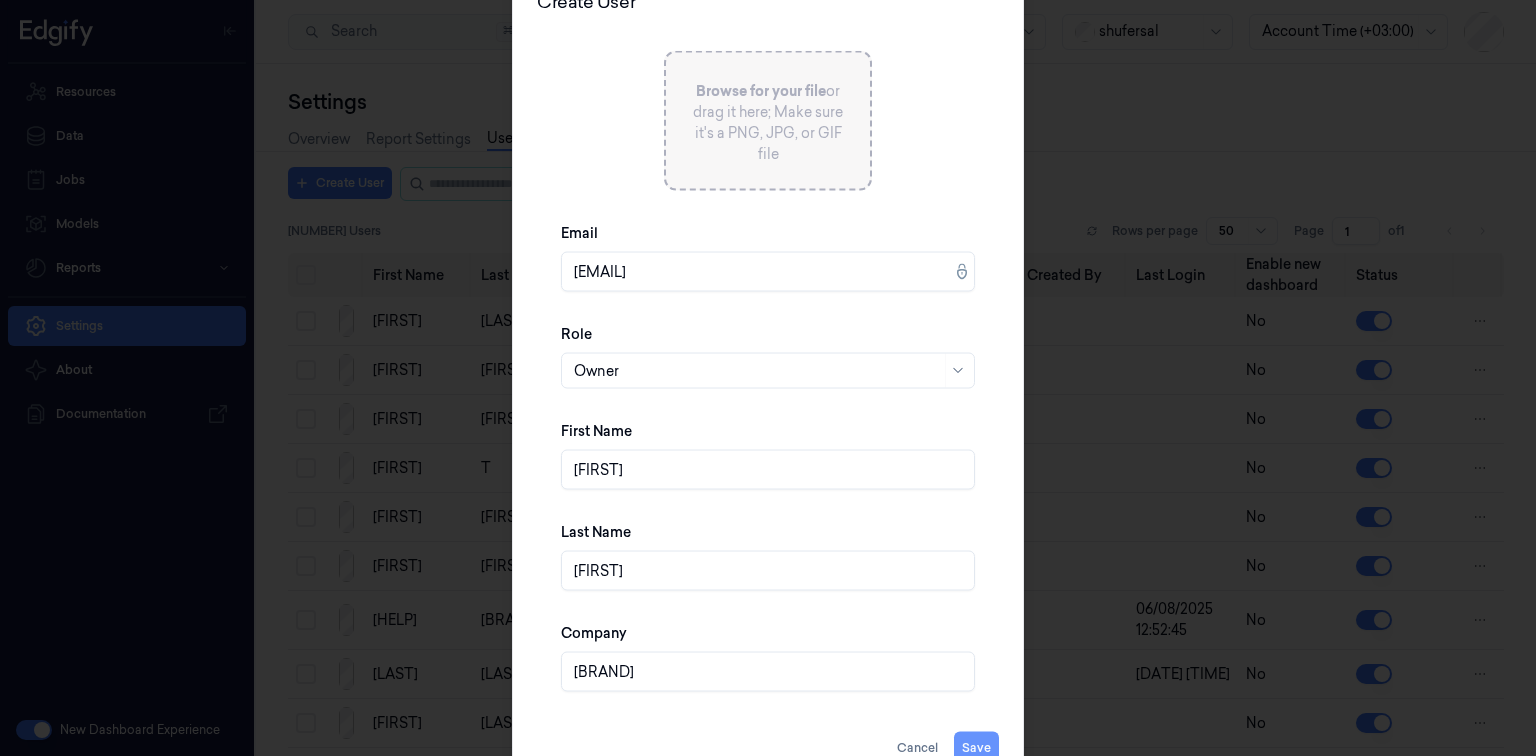 type on "[BRAND]" 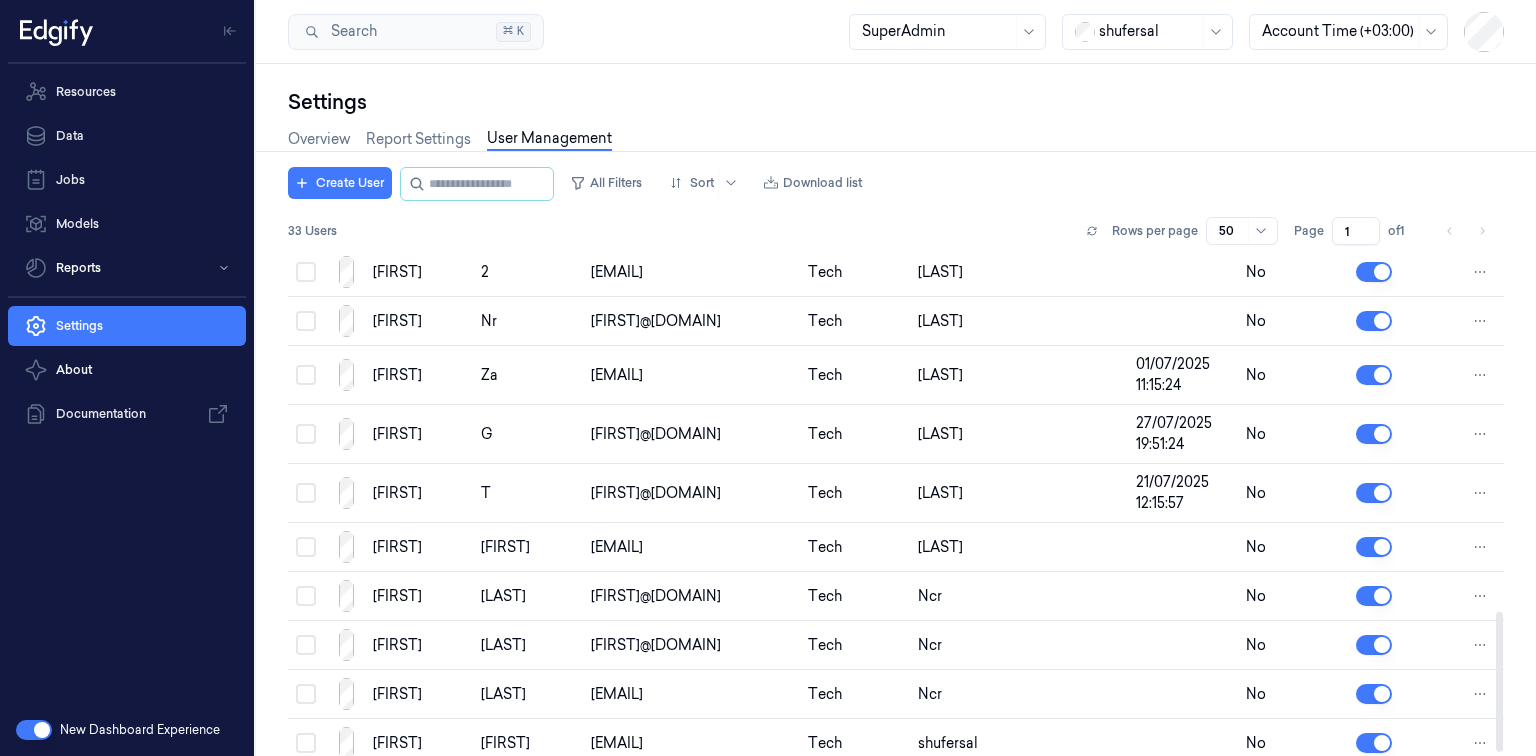 scroll, scrollTop: 1305, scrollLeft: 0, axis: vertical 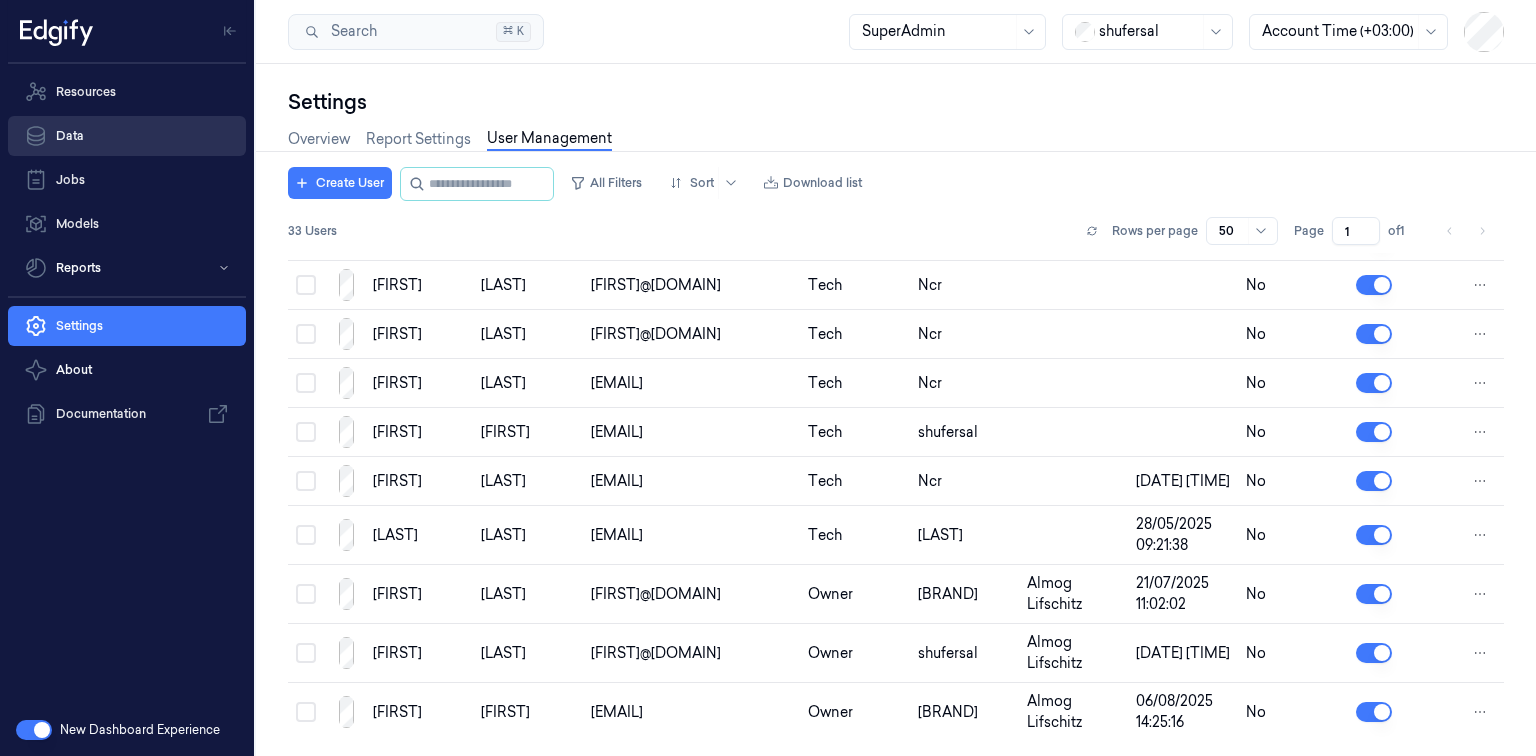 click on "Data" at bounding box center (127, 136) 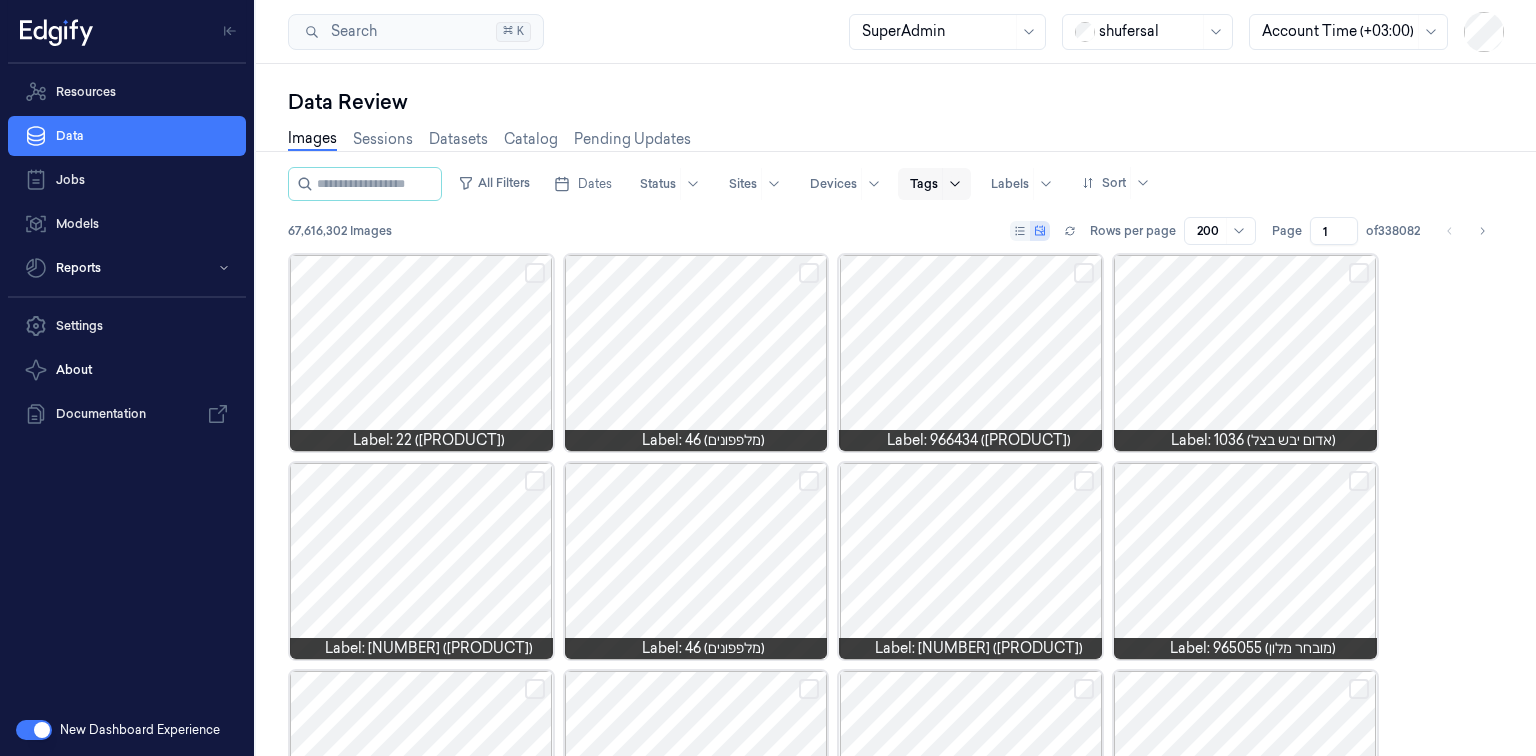 click 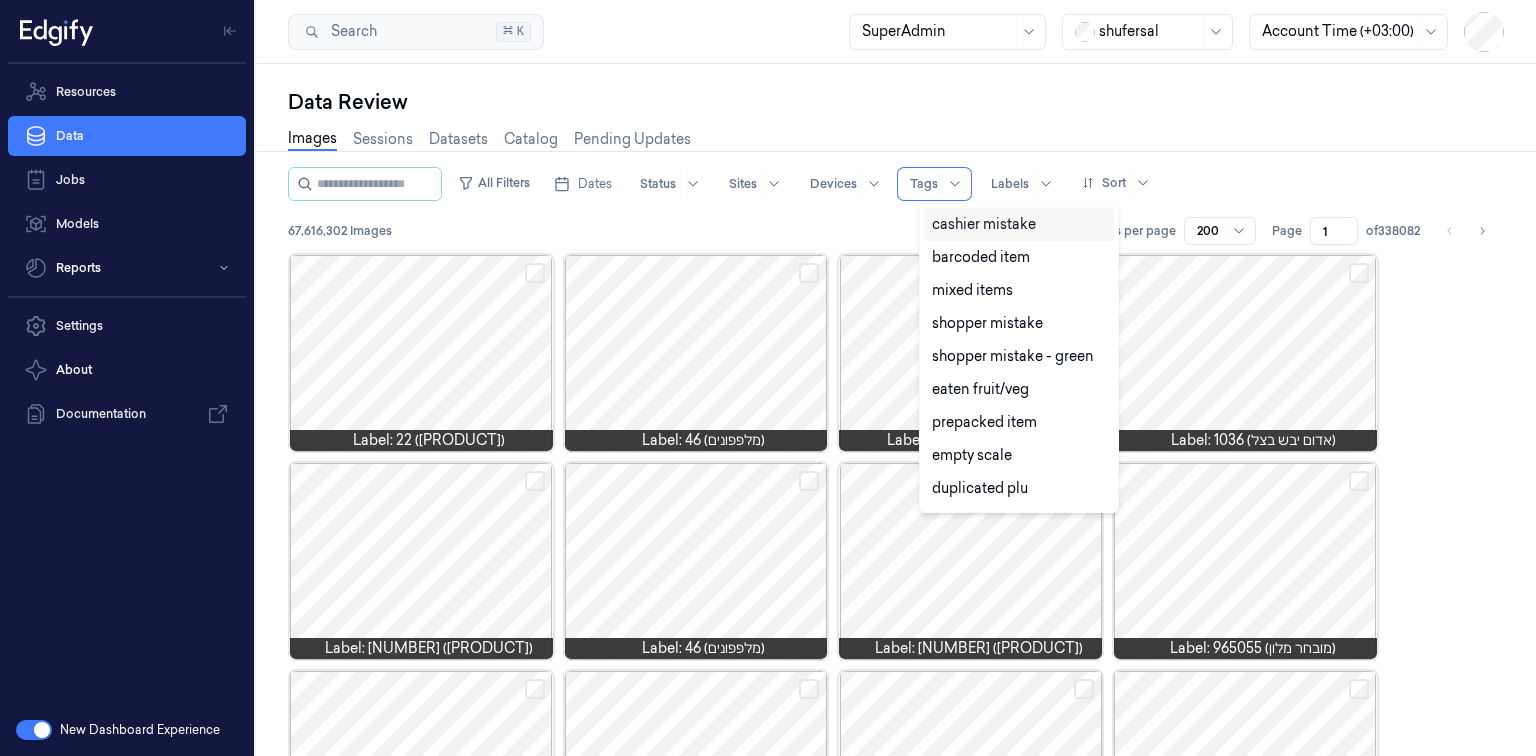 click on "cashier mistake" at bounding box center (984, 224) 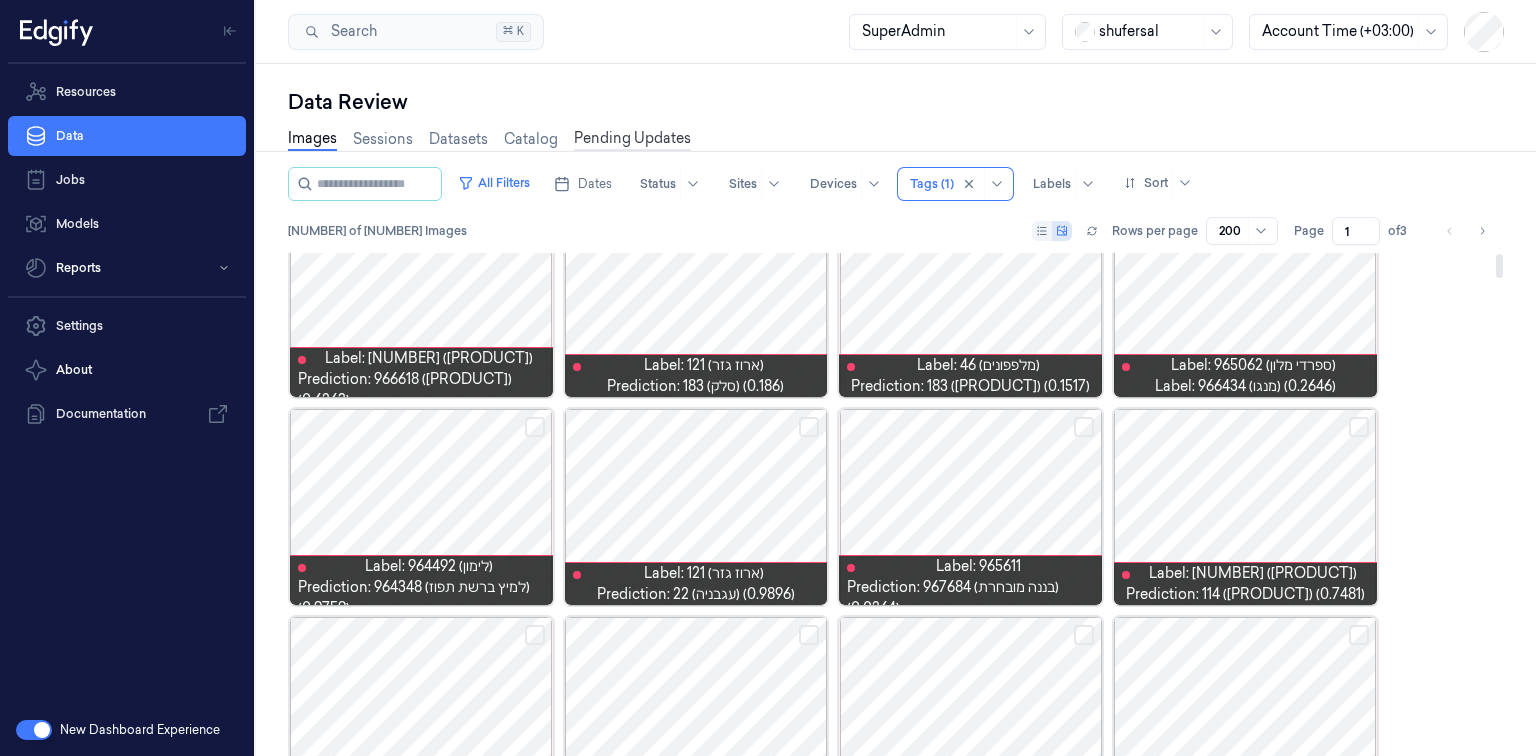 scroll, scrollTop: 0, scrollLeft: 0, axis: both 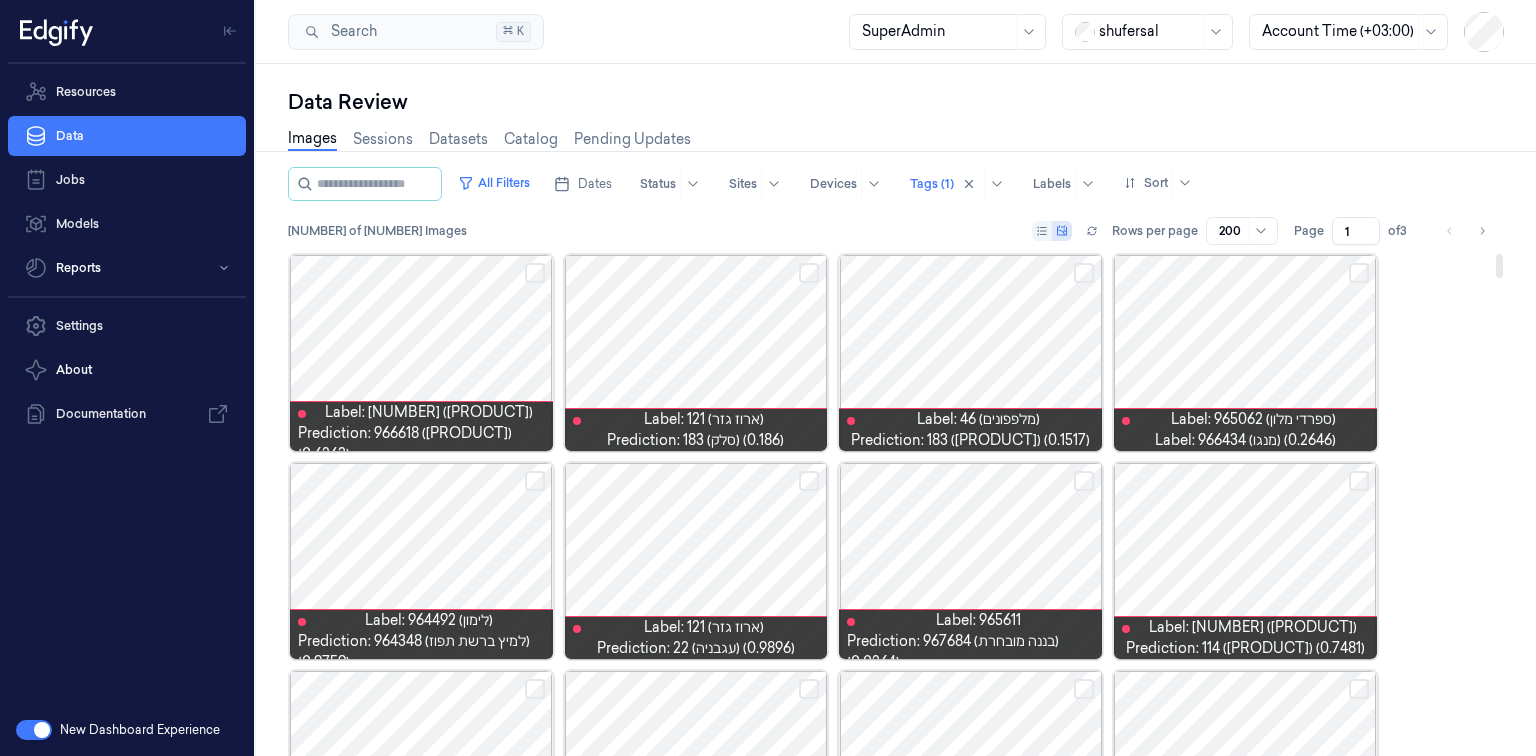 drag, startPoint x: 1496, startPoint y: 285, endPoint x: 1034, endPoint y: 234, distance: 464.8064 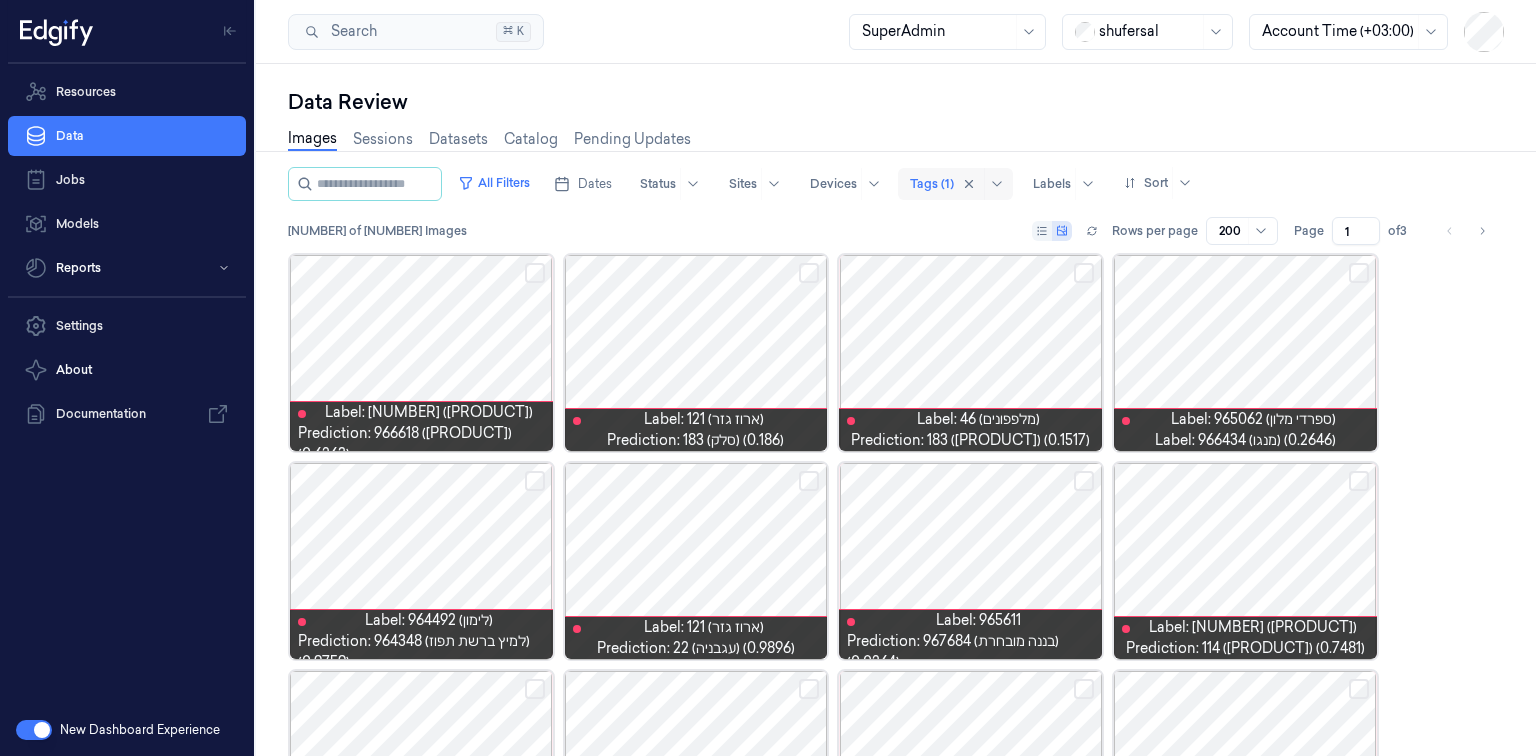 click at bounding box center [932, 184] 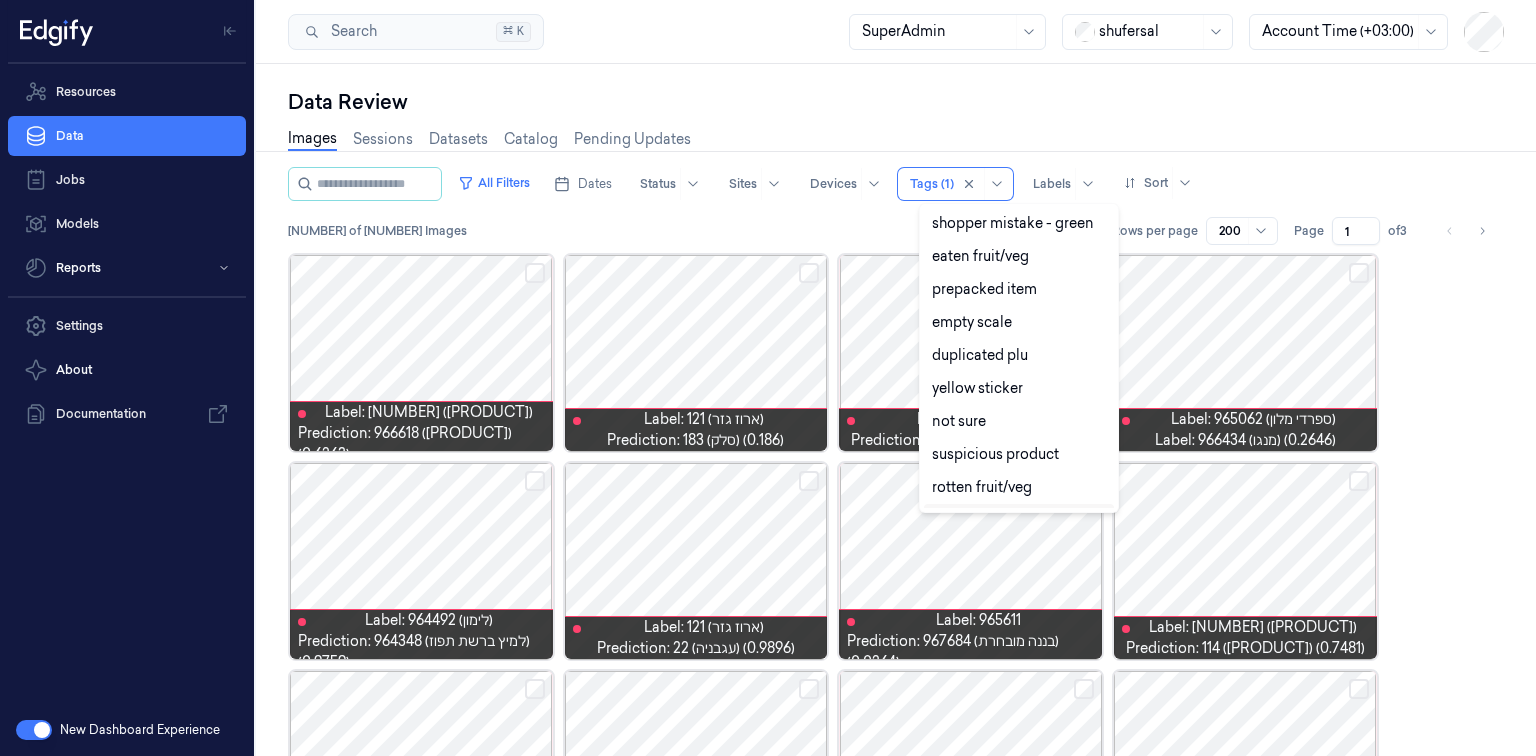 scroll, scrollTop: 0, scrollLeft: 0, axis: both 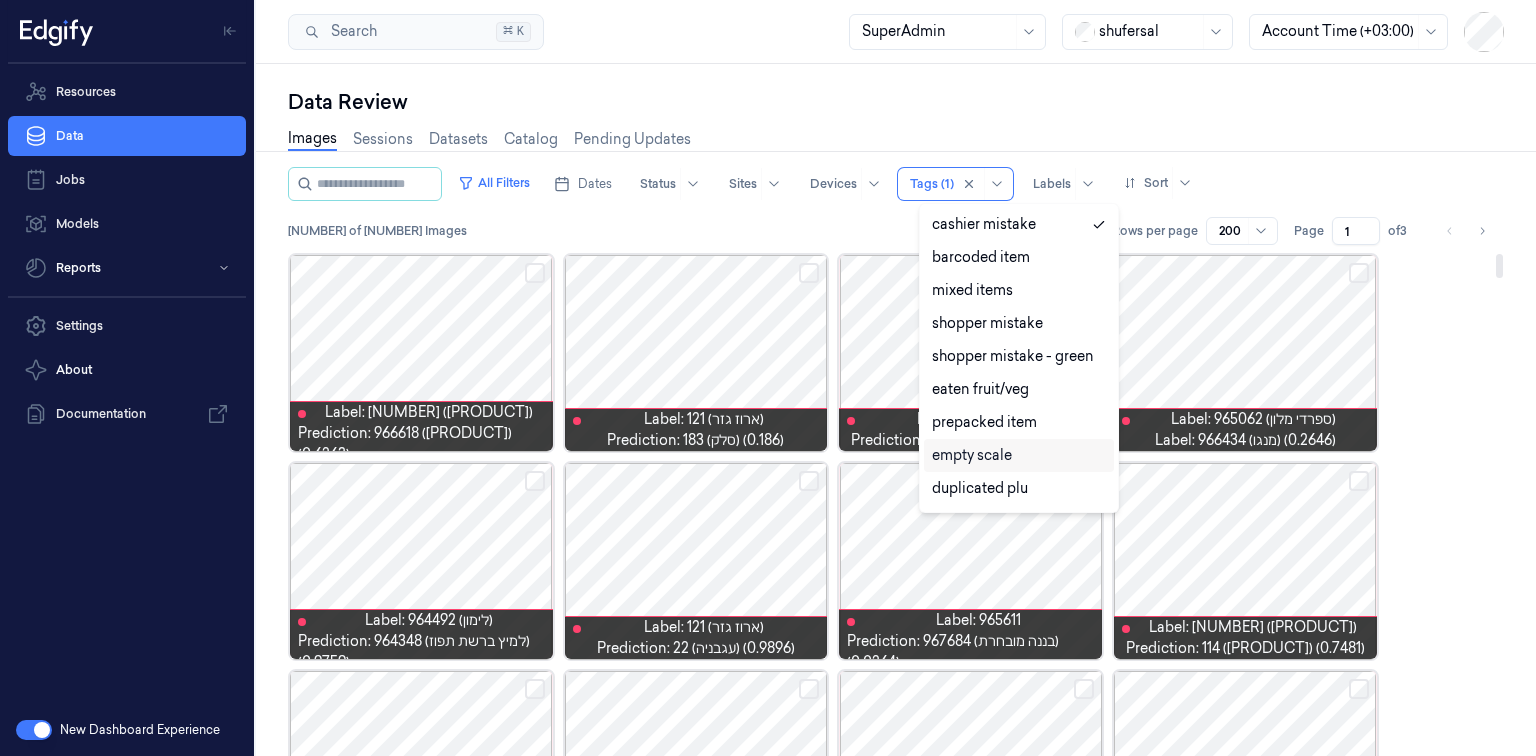 click on "Label: 965284 ([FRUIT]) Prediction: 966618 ([FRUIT]) (0.6263) Label: 121 (ארוז גזר) Prediction: 183 (סלק) (0.186) Label: 46 (מלפפונים) Prediction: 183 (סלק) (0.1517) Label: 965062 (ספרדי מלון) Prediction: 966434 (מנגו) (0.2646) Label: 964492 (לימון) Prediction: 964348 (למיץ ברשת תפוז) (0.9759) Label: 121 (ארוז גזר) Prediction: 22 (עגבניה) (0.9896) Label: 965611 Prediction: 967684 (בננה מובחרת) (0.0264) Label: 480 (יבש בצל) Prediction: 114 (חצילים) (0.7481) Label: 965031 (אבטיח במיכל) Prediction: 965055 (מובחר מלון) (0.8643) Label: 1722 (תפז' אדום תפו"א) Prediction: 91 (אדום פלפל) (0.837) Label: 963969 Prediction: 966434 (מנגו) (0.4106) Label: 966434 (מנגו) Prediction: 963280 (סטרקינג עץ תפוח) (0.6863) Label: 967684 (בננה מובחרת) Prediction: 963341 (אסיאתי אגס) (0) Label: 967684 (בננה מובחרת) Label: 964980 (אבוקדו)" at bounding box center [896, 5449] 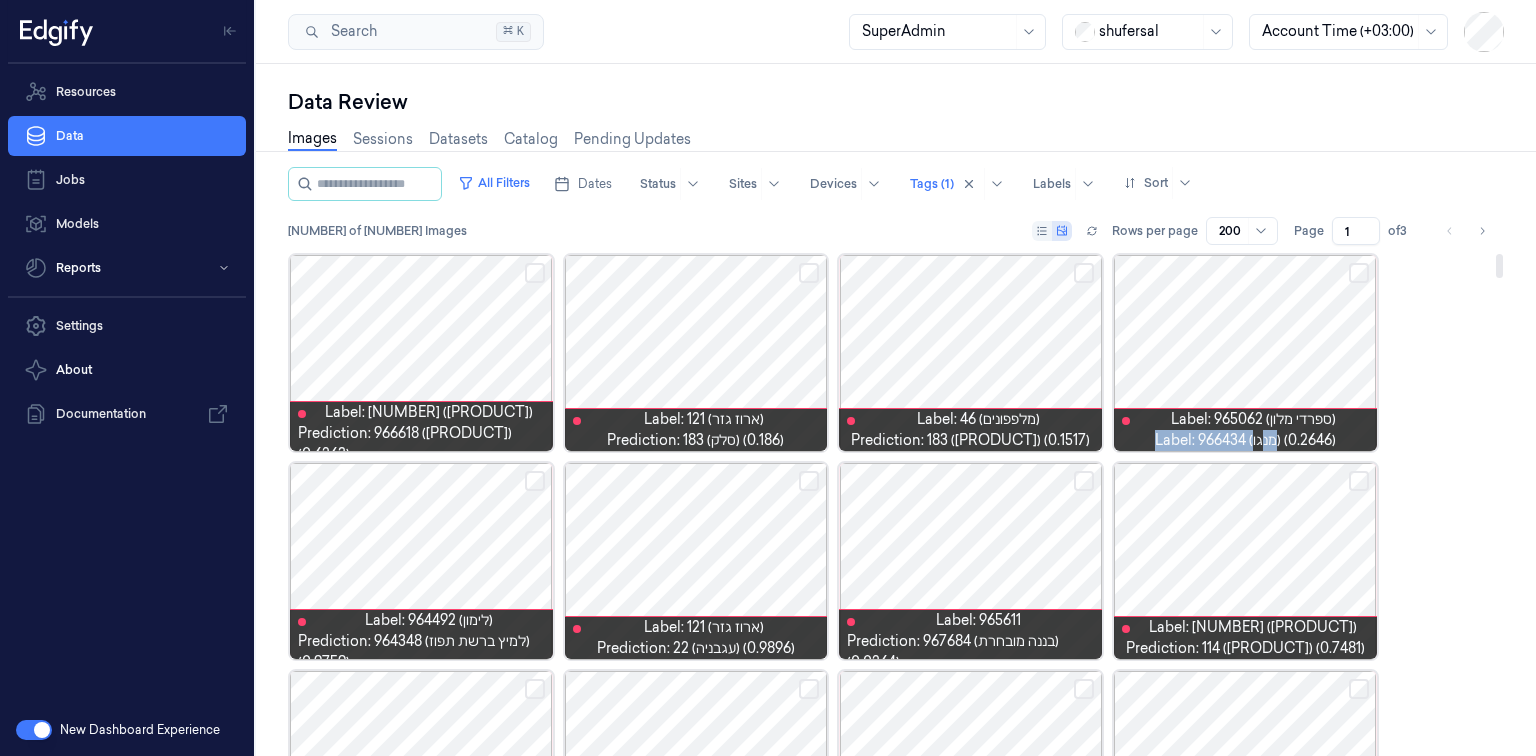 drag, startPoint x: 1252, startPoint y: 440, endPoint x: 1133, endPoint y: 444, distance: 119.06721 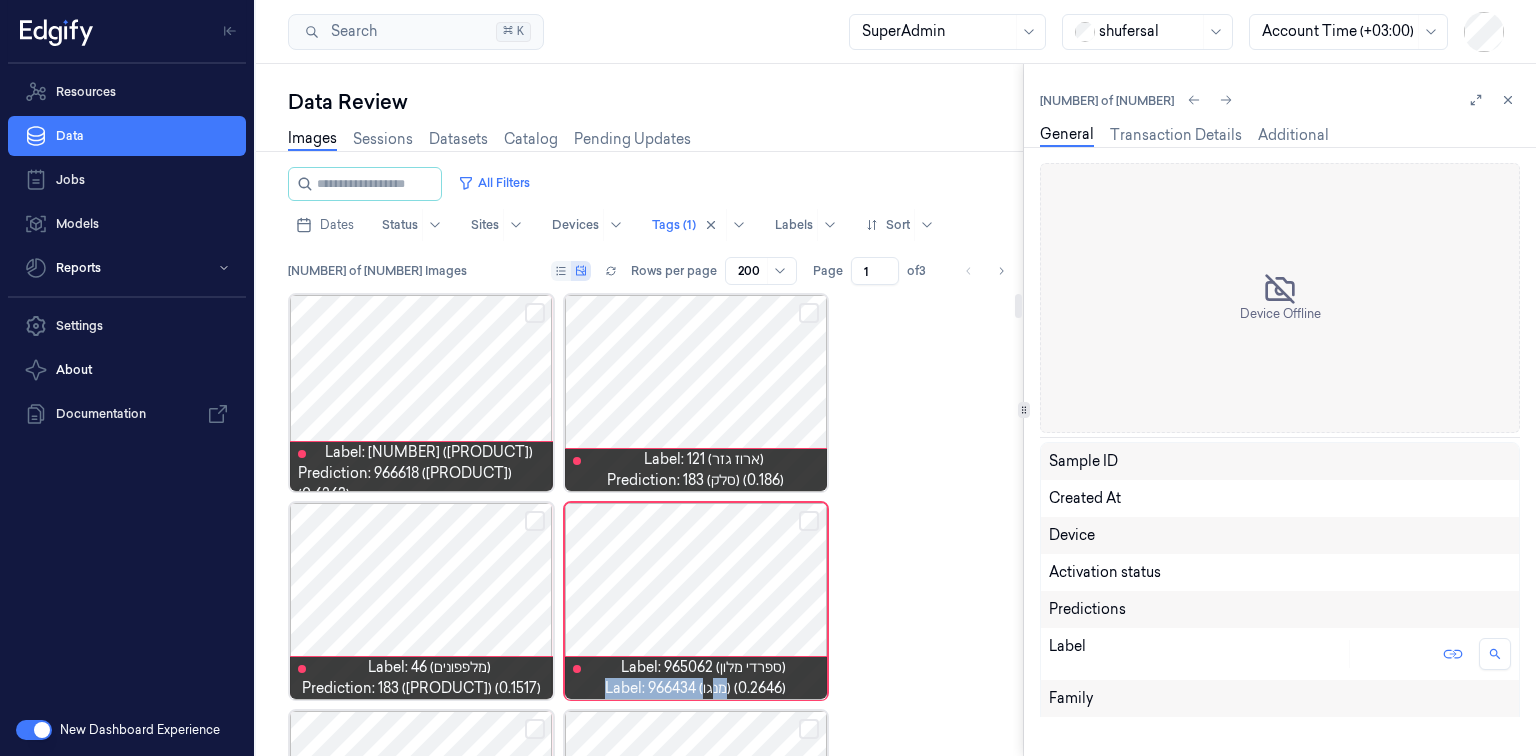 scroll, scrollTop: 0, scrollLeft: 0, axis: both 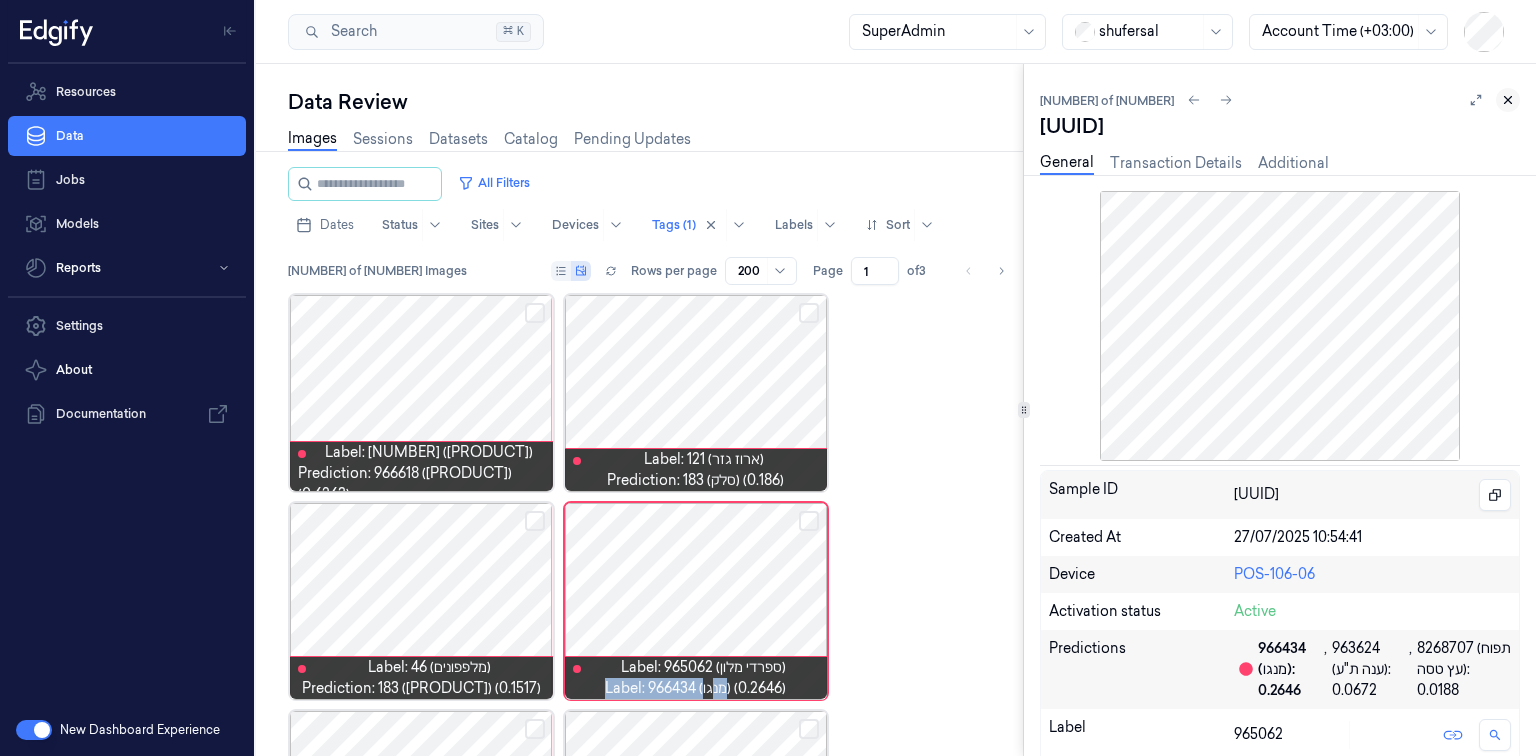 click 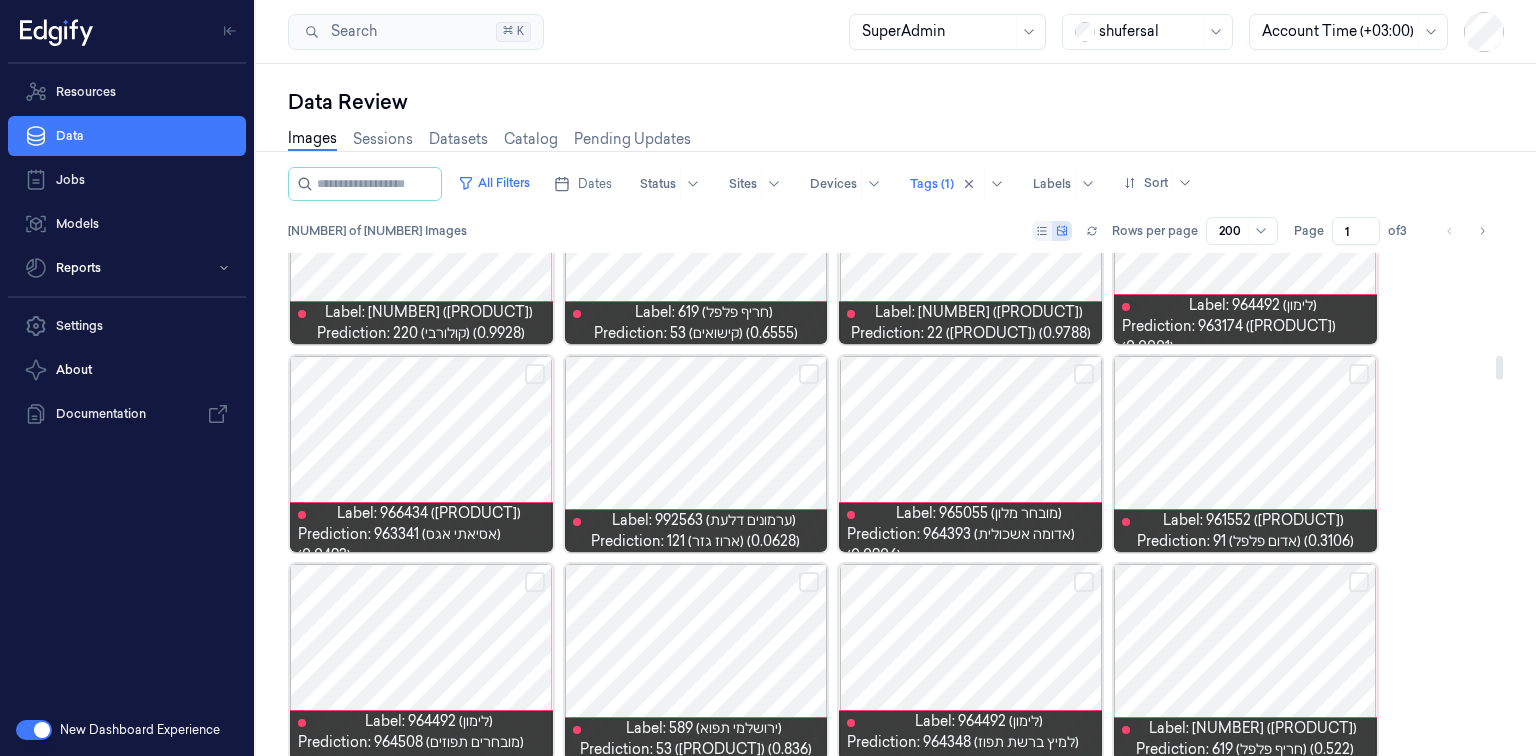 scroll, scrollTop: 2640, scrollLeft: 0, axis: vertical 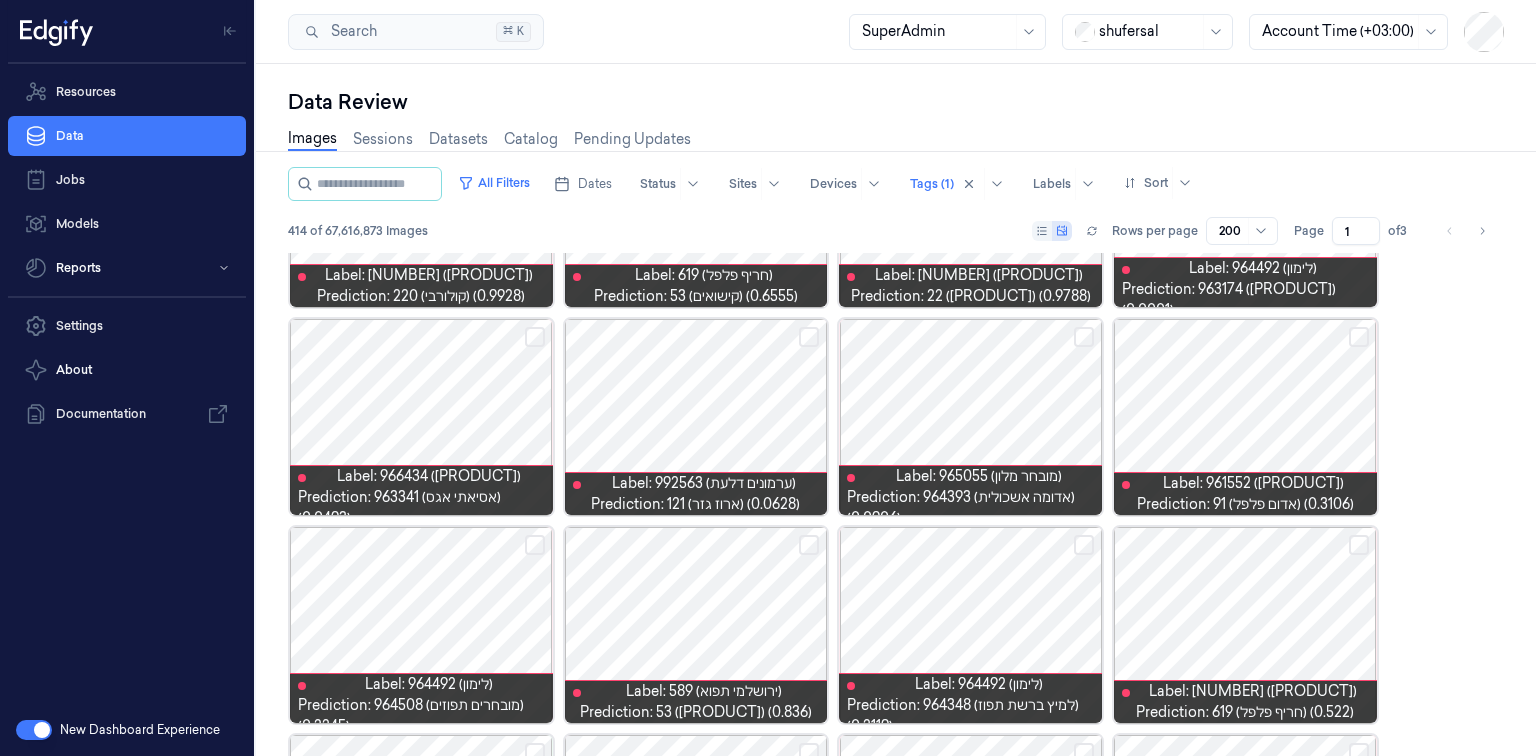 click at bounding box center [1149, 31] 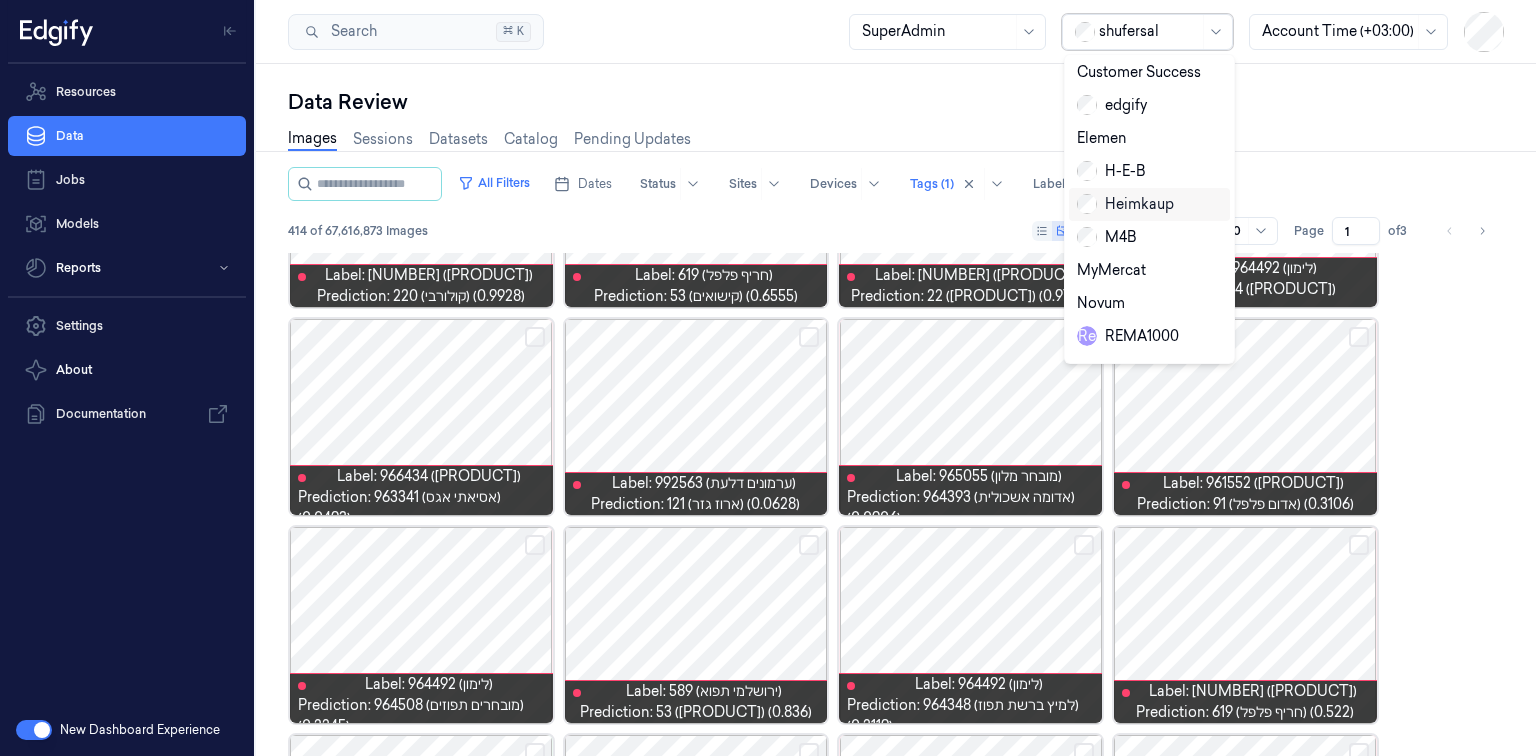 scroll, scrollTop: 160, scrollLeft: 0, axis: vertical 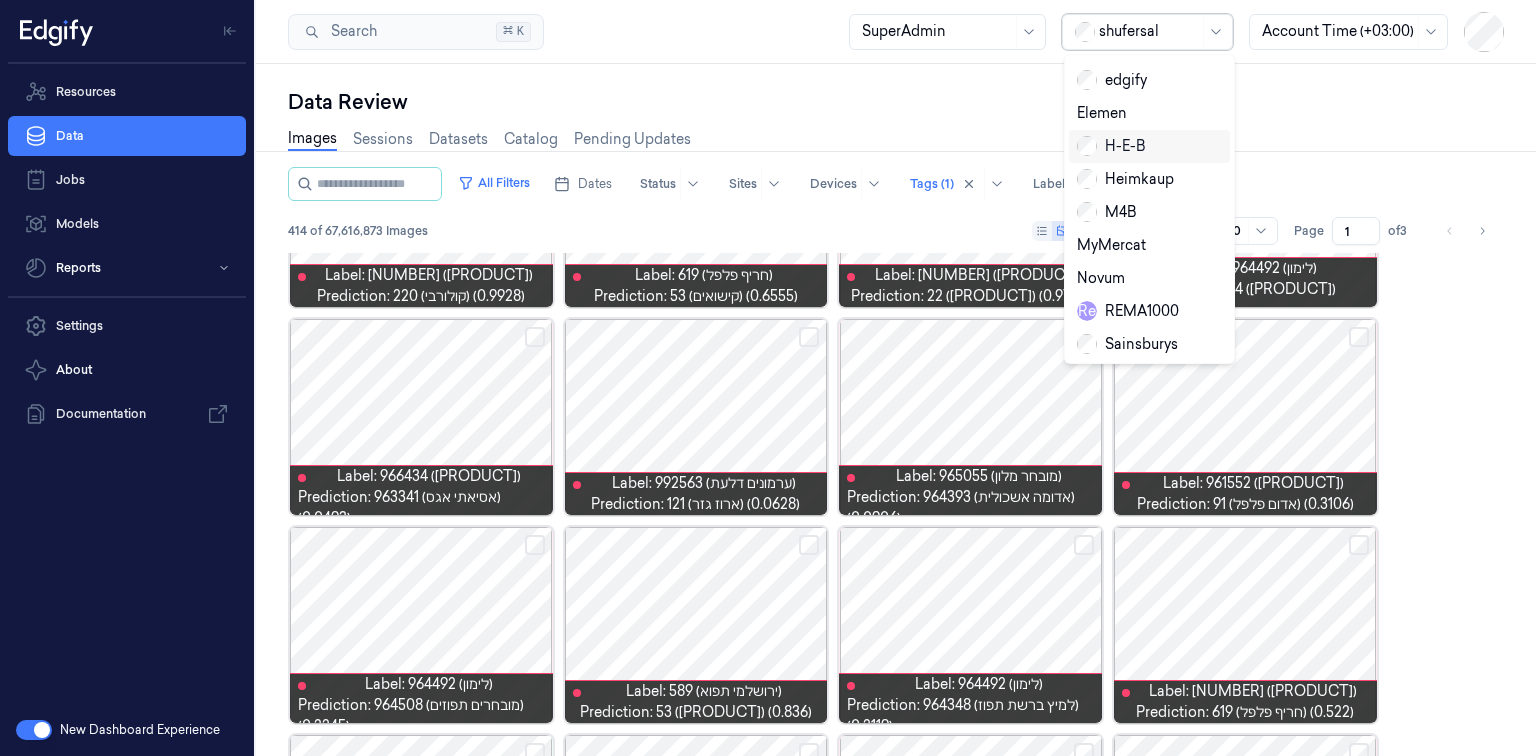 click on "H-E-B" at bounding box center [1111, 146] 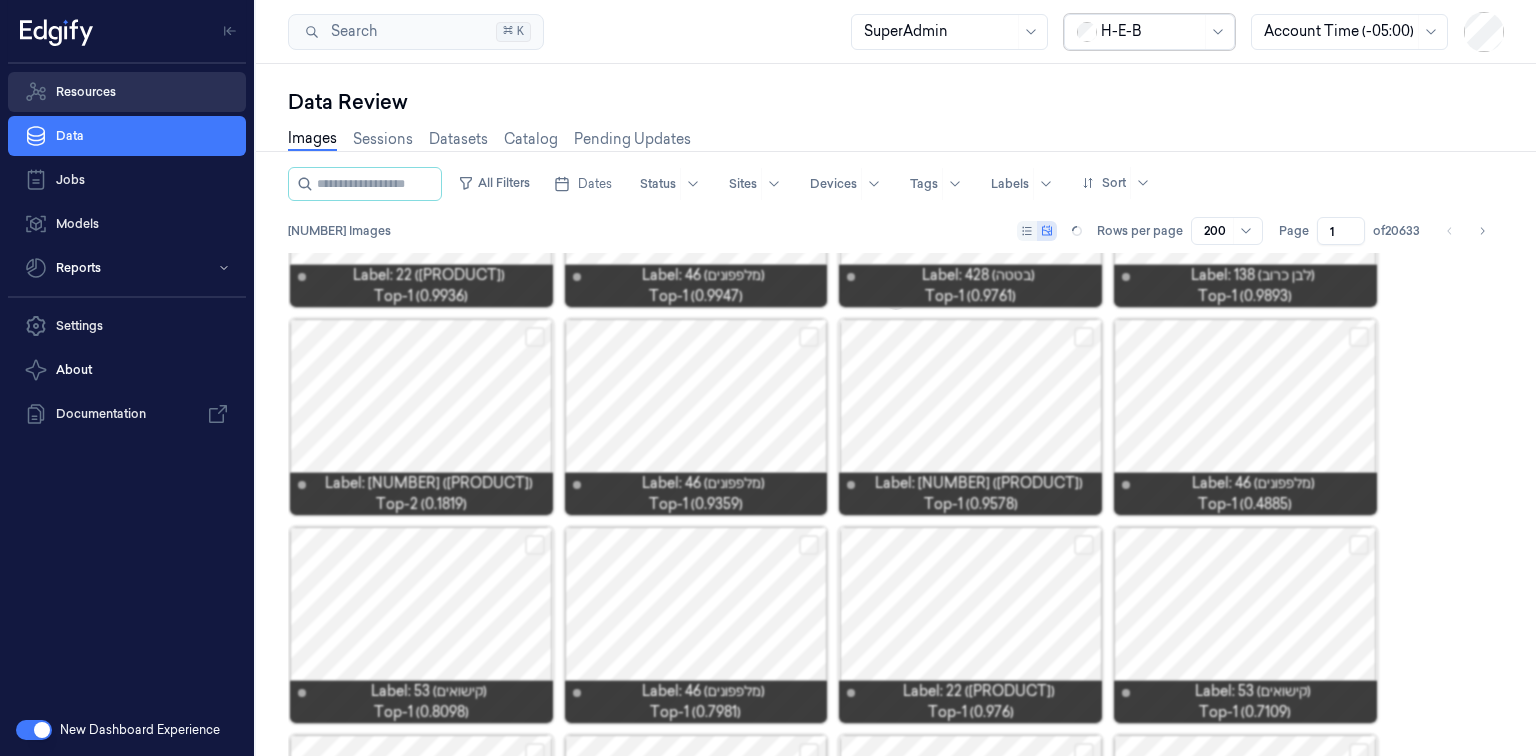 click on "Resources" at bounding box center (127, 92) 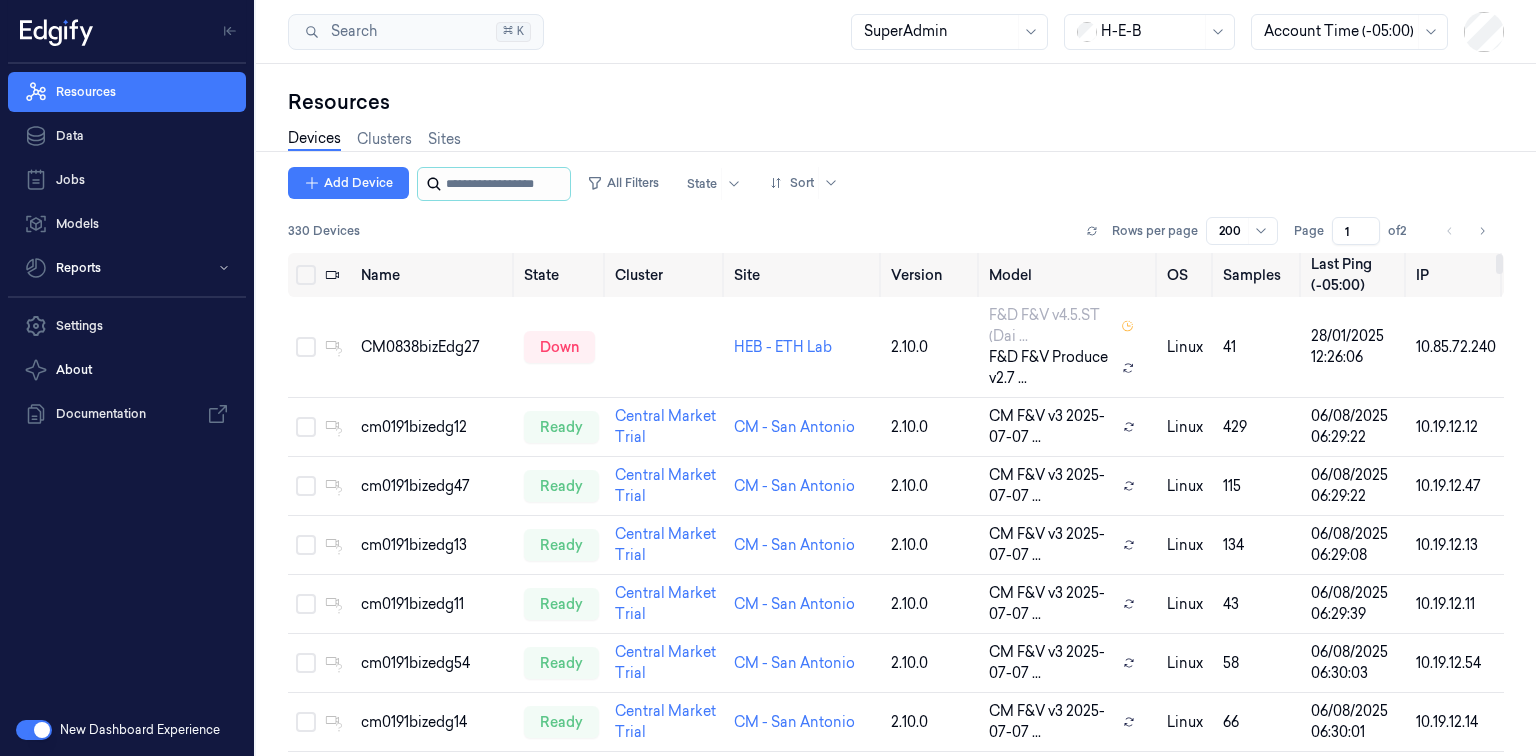 click at bounding box center (506, 184) 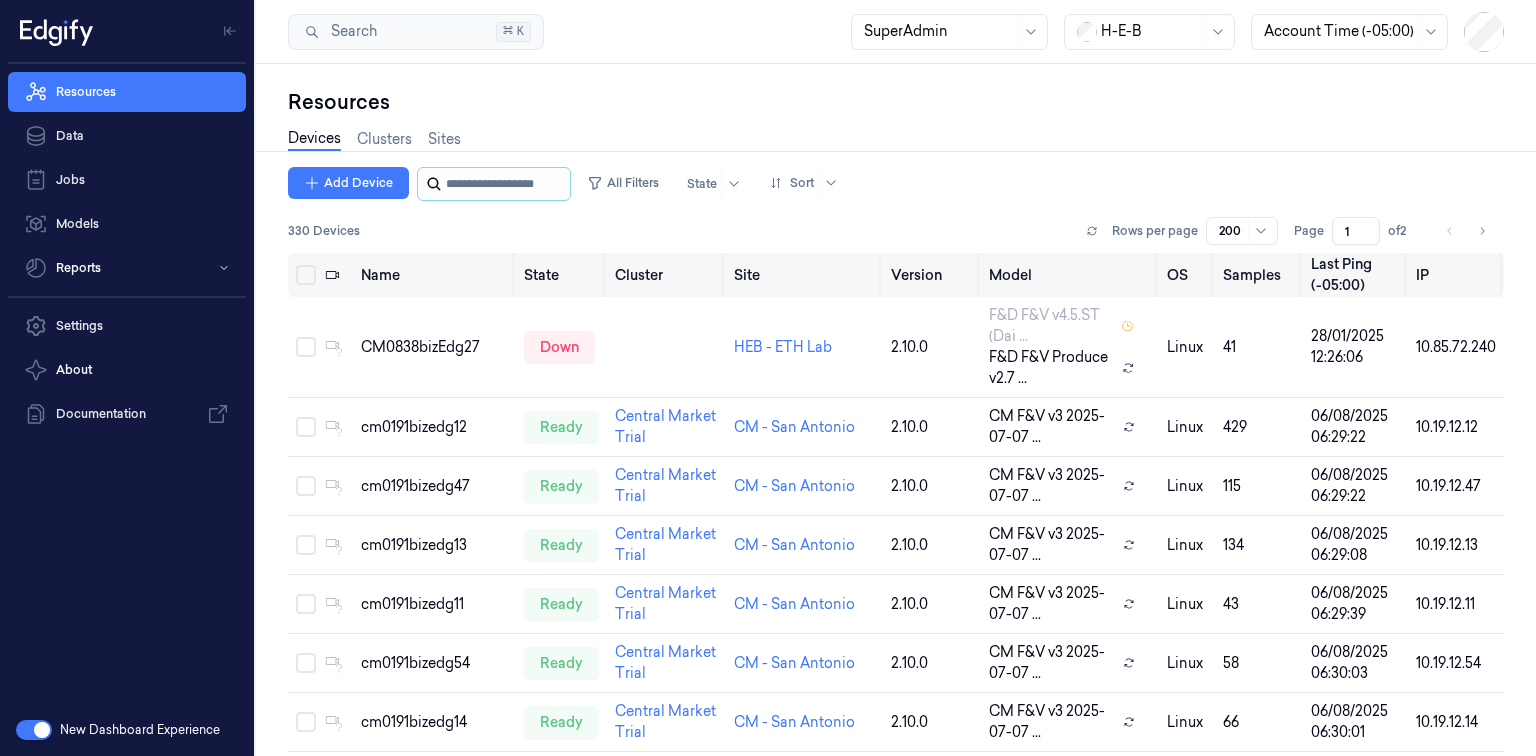 paste on "**********" 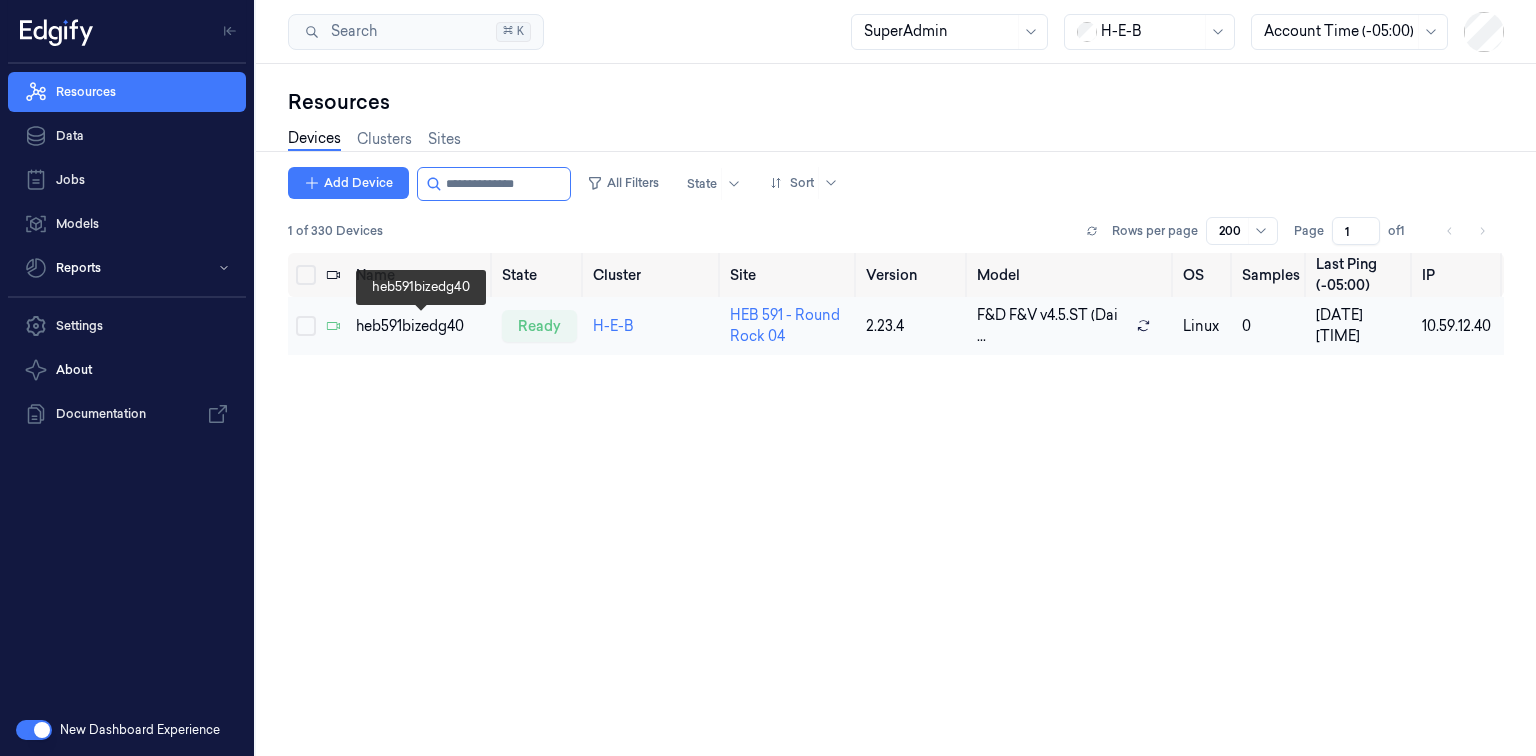 type on "**********" 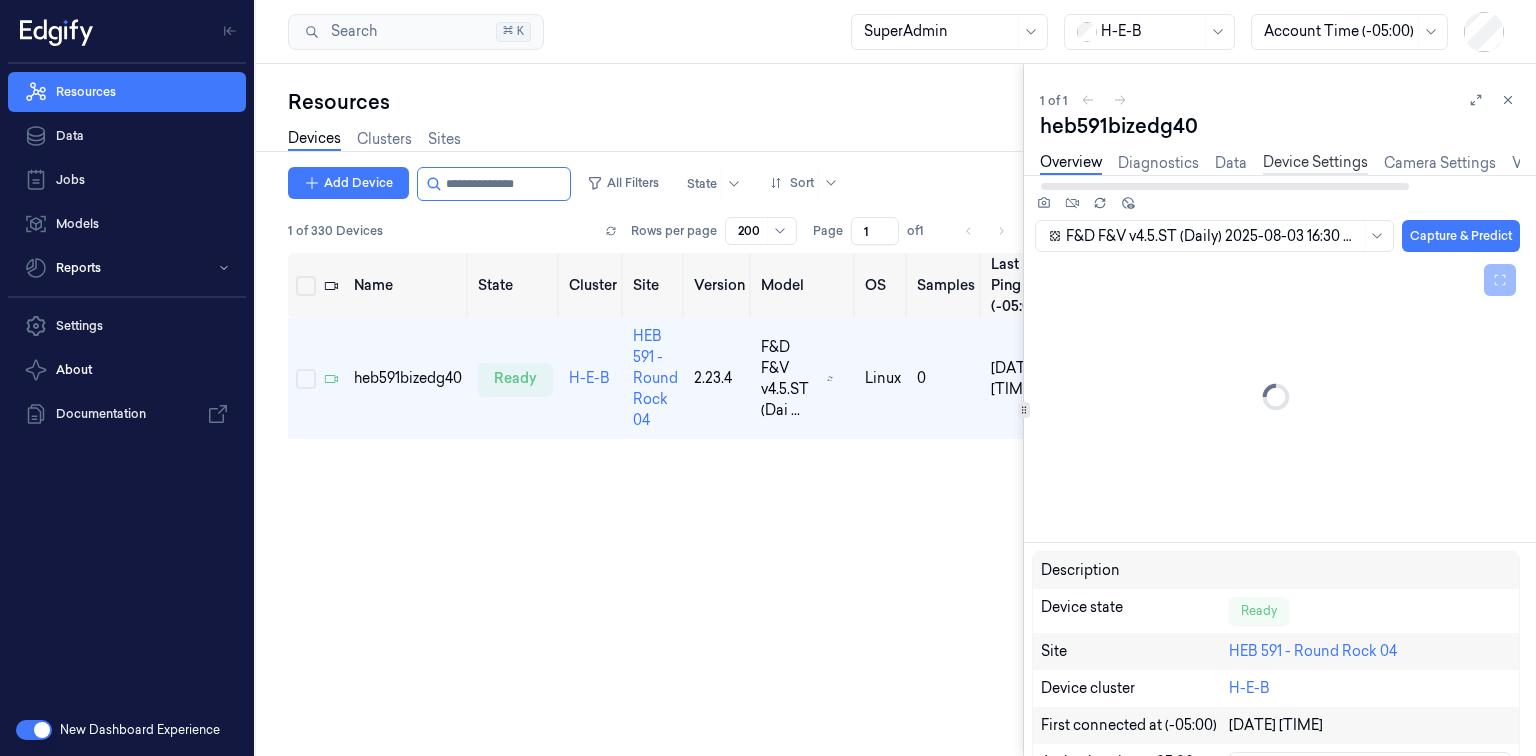 click on "Device Settings" at bounding box center [1315, 163] 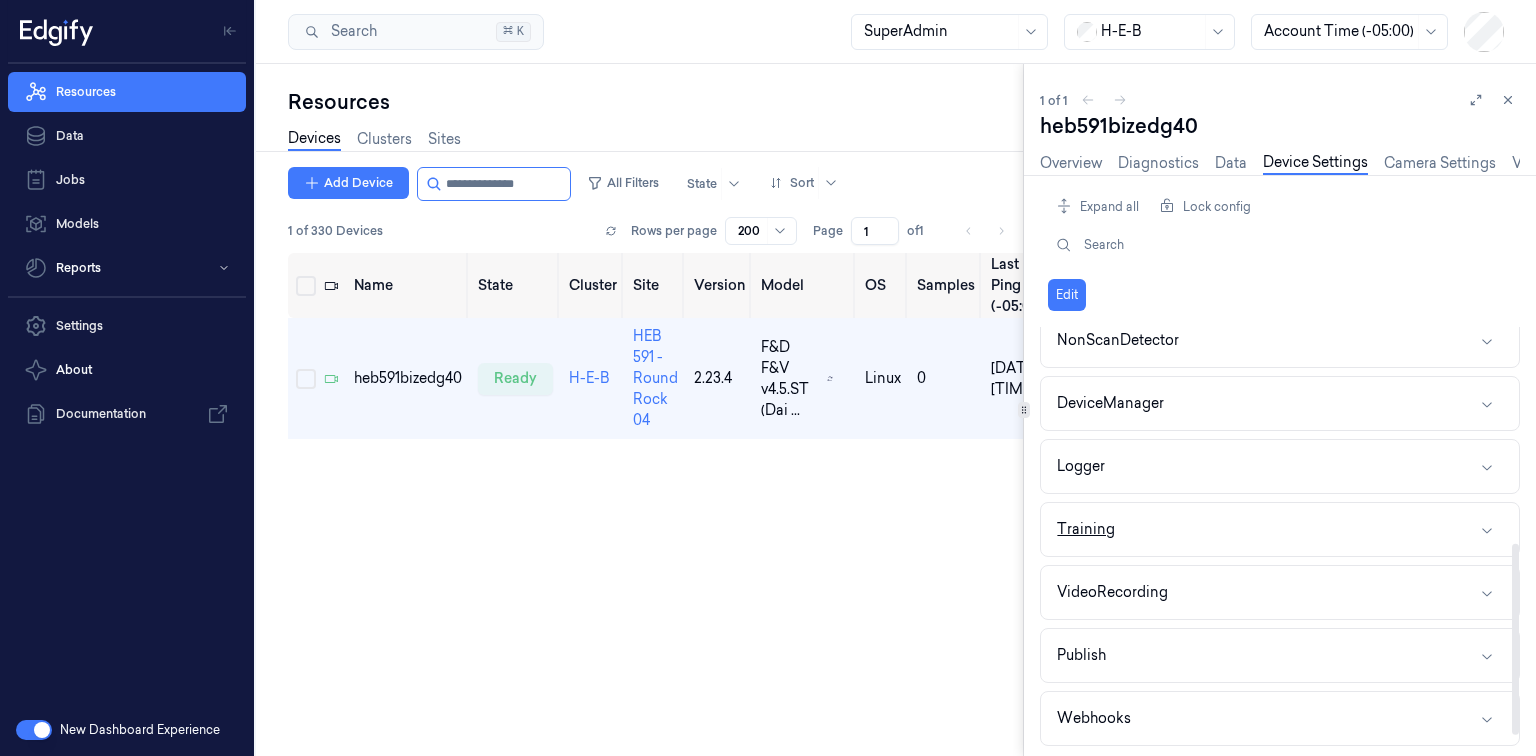scroll, scrollTop: 480, scrollLeft: 0, axis: vertical 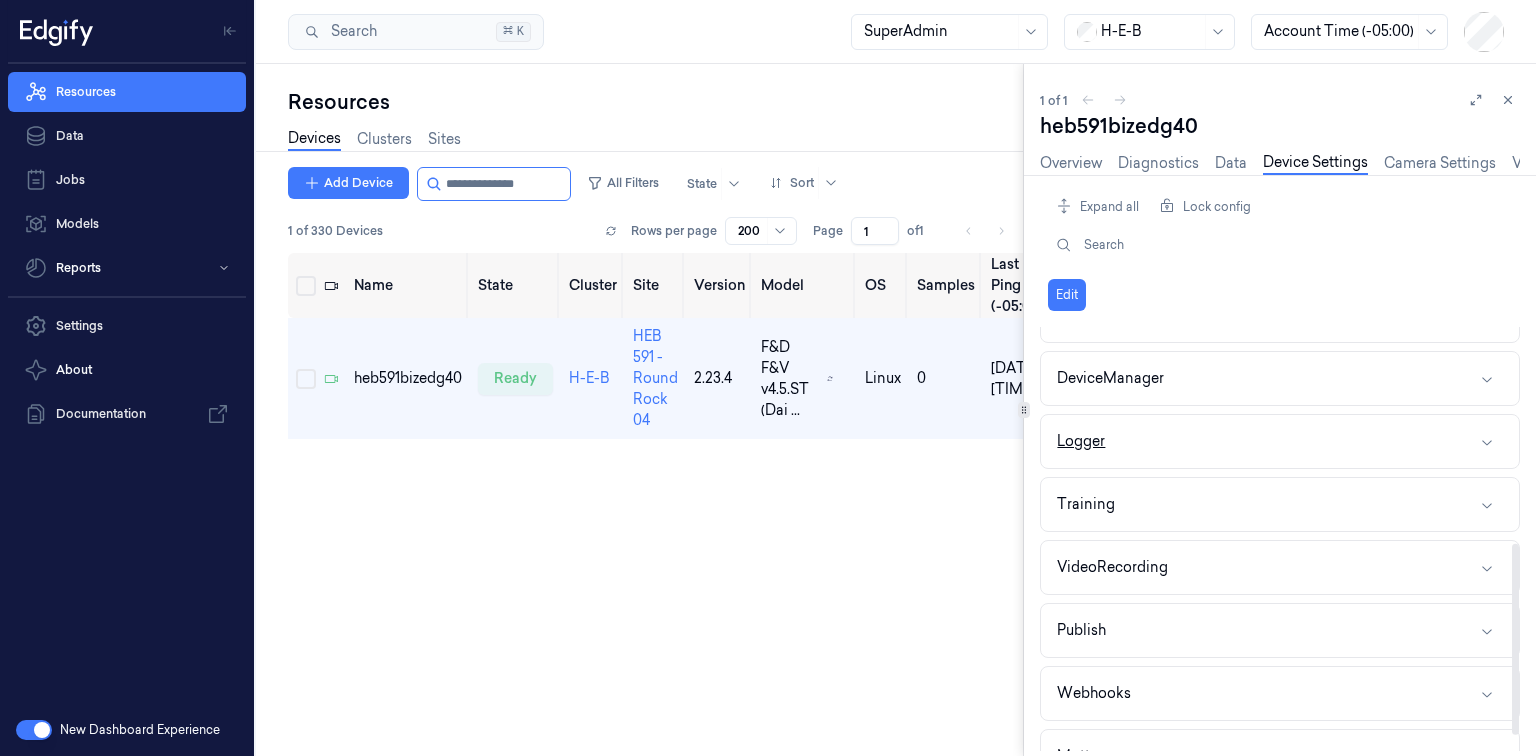 click on "Logger" at bounding box center (1280, 441) 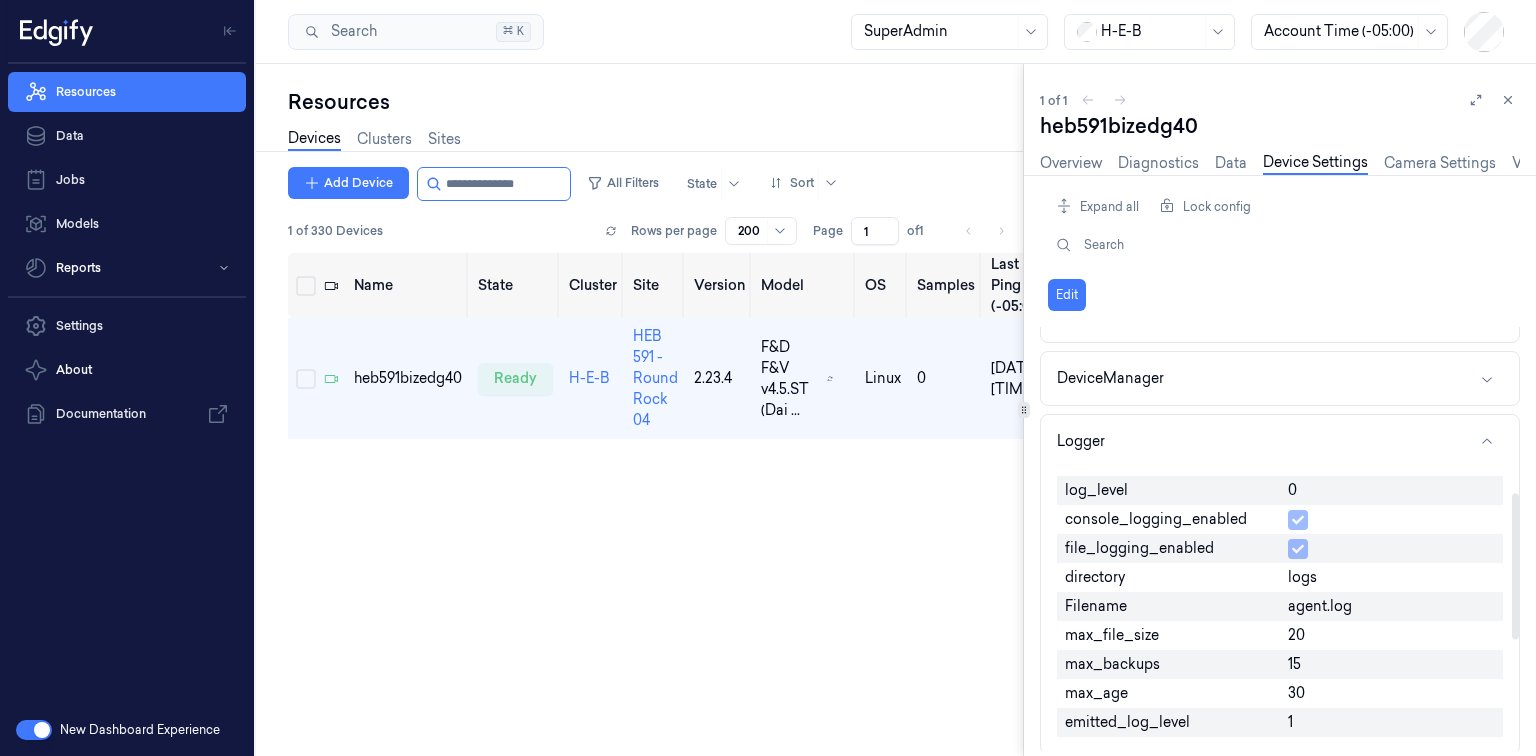 click on "0" at bounding box center [1292, 490] 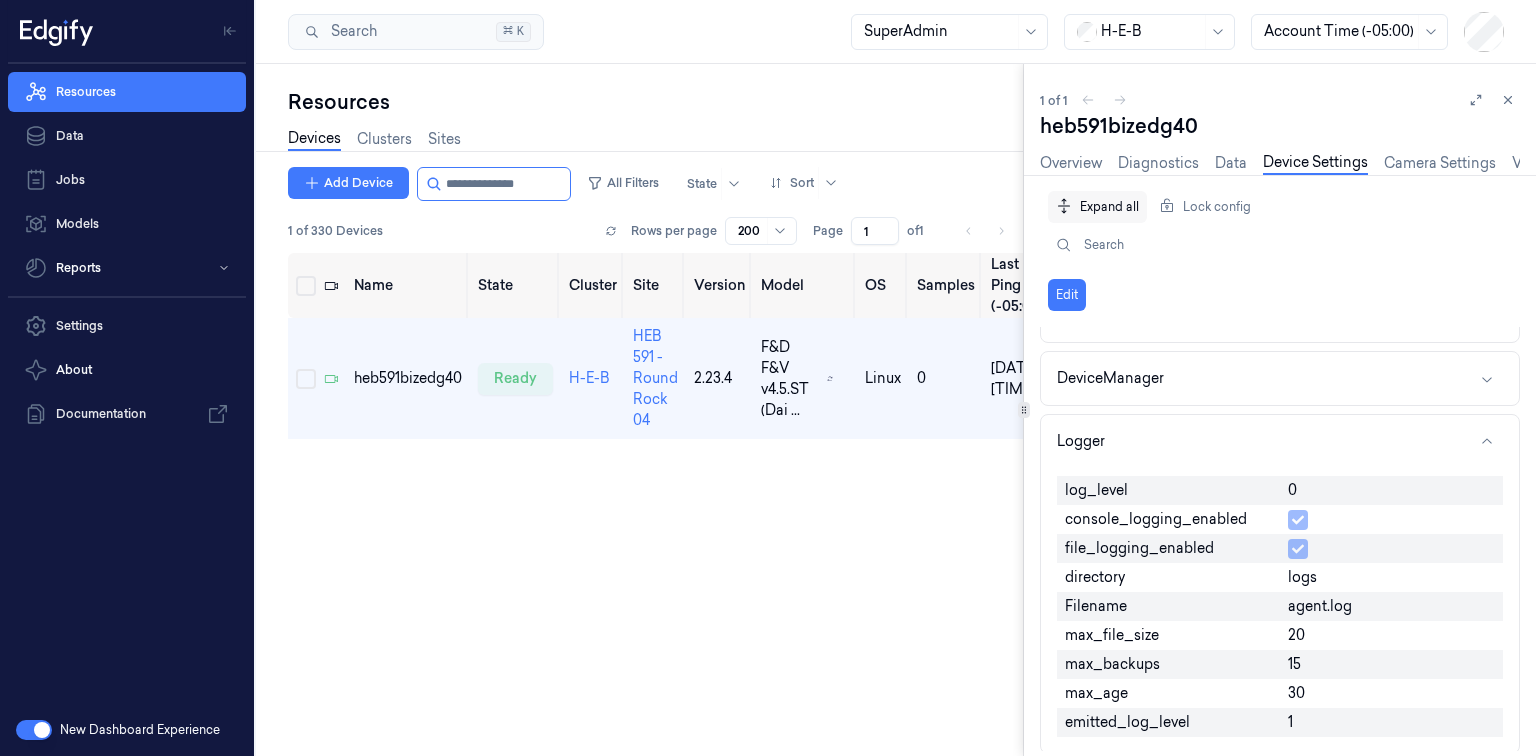 click 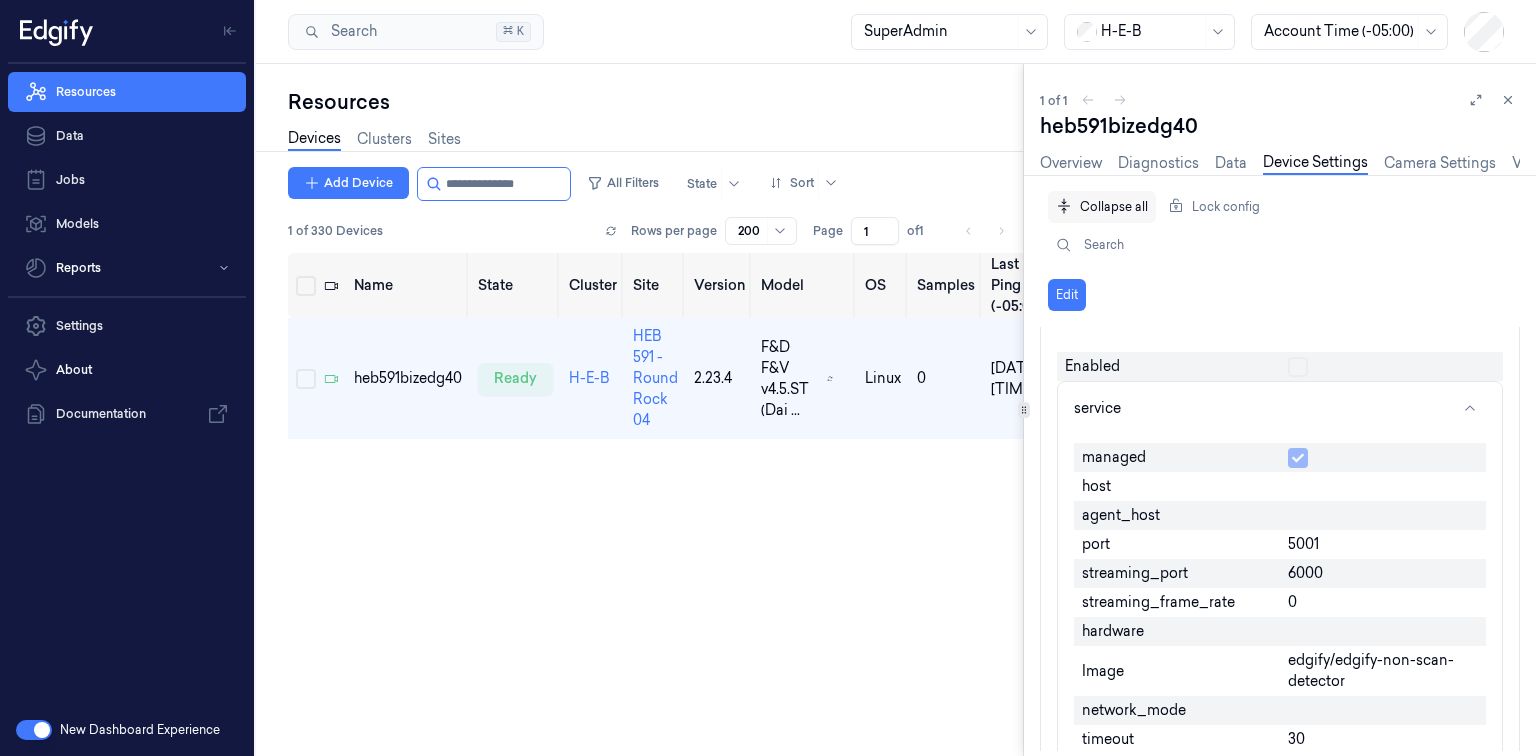 click 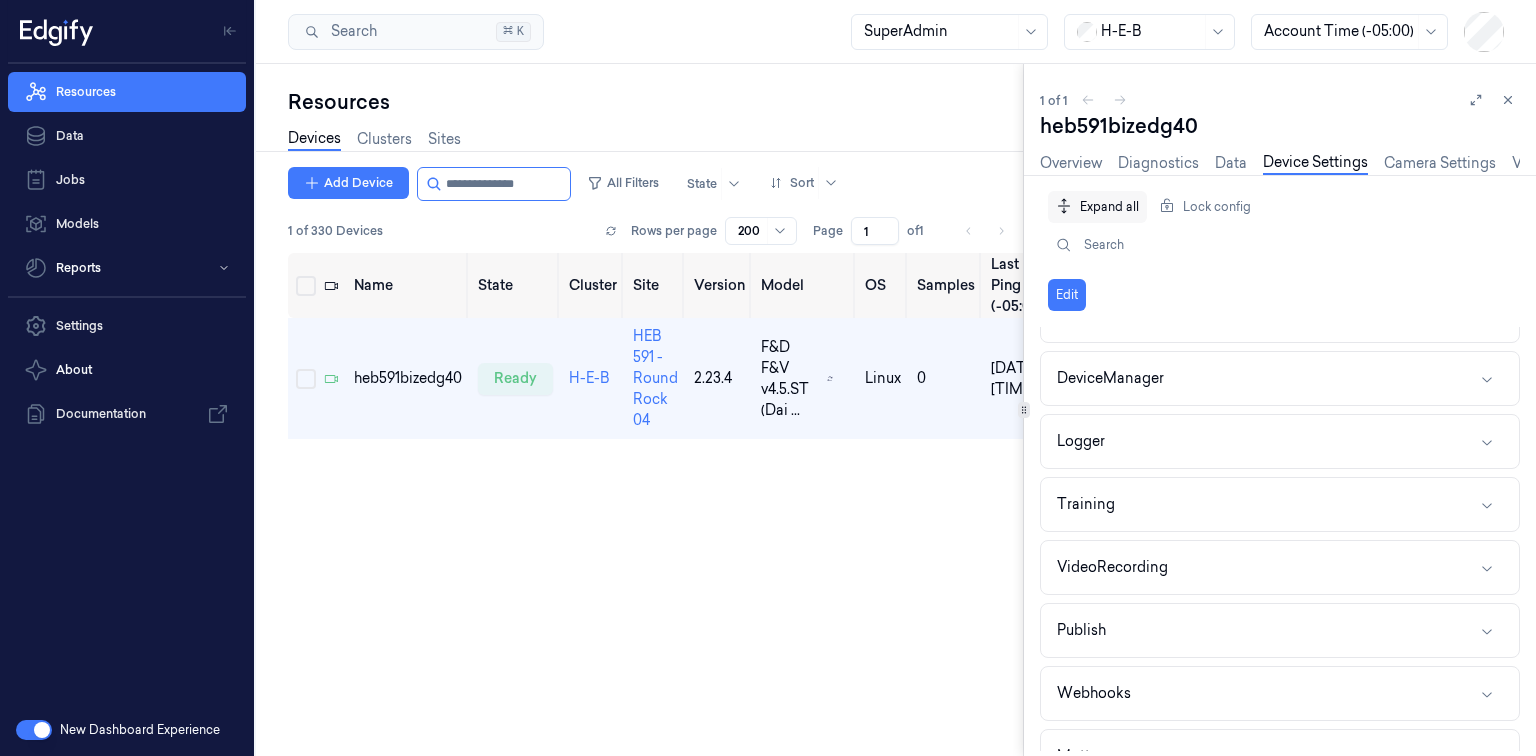 click 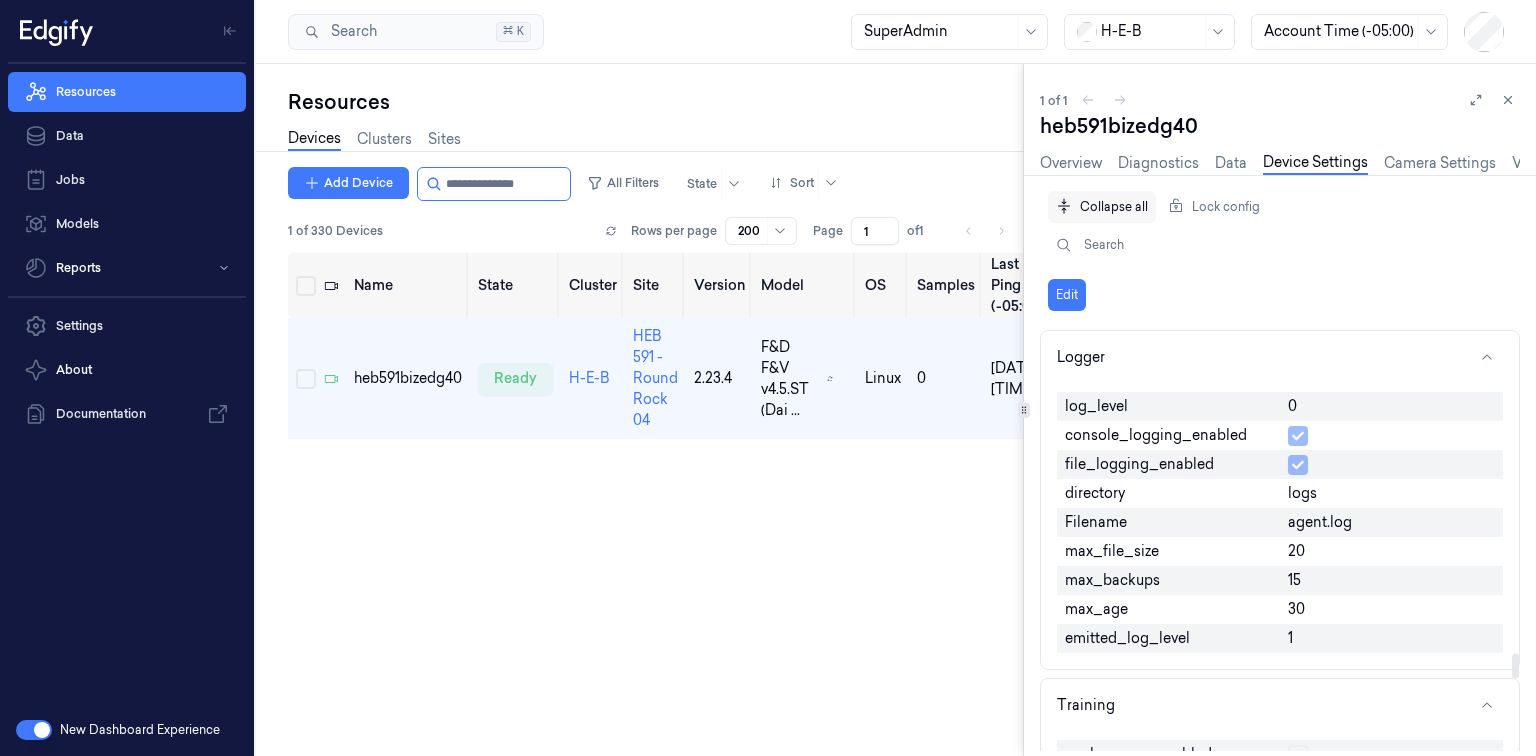 scroll, scrollTop: 5572, scrollLeft: 0, axis: vertical 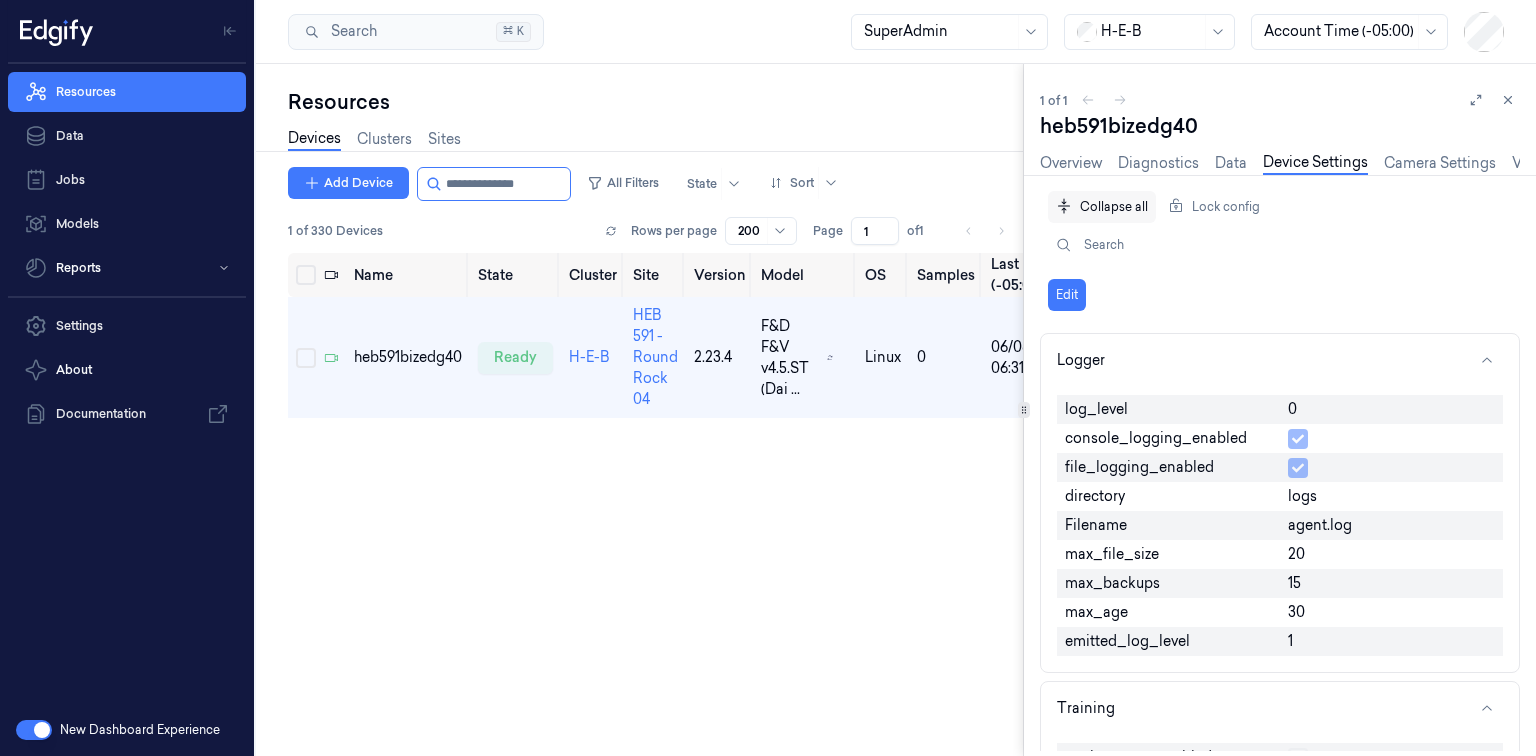 click at bounding box center (1151, 31) 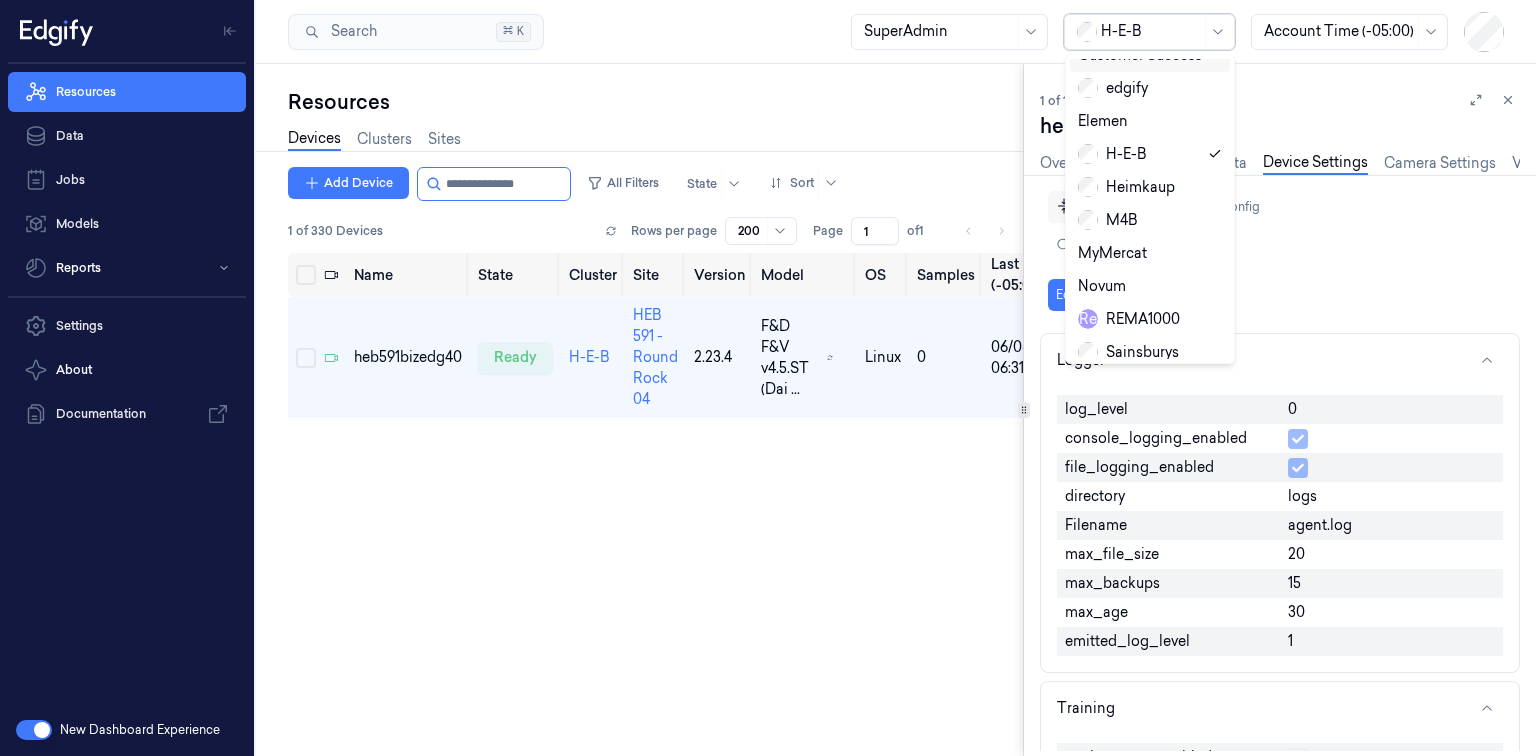 scroll, scrollTop: 335, scrollLeft: 0, axis: vertical 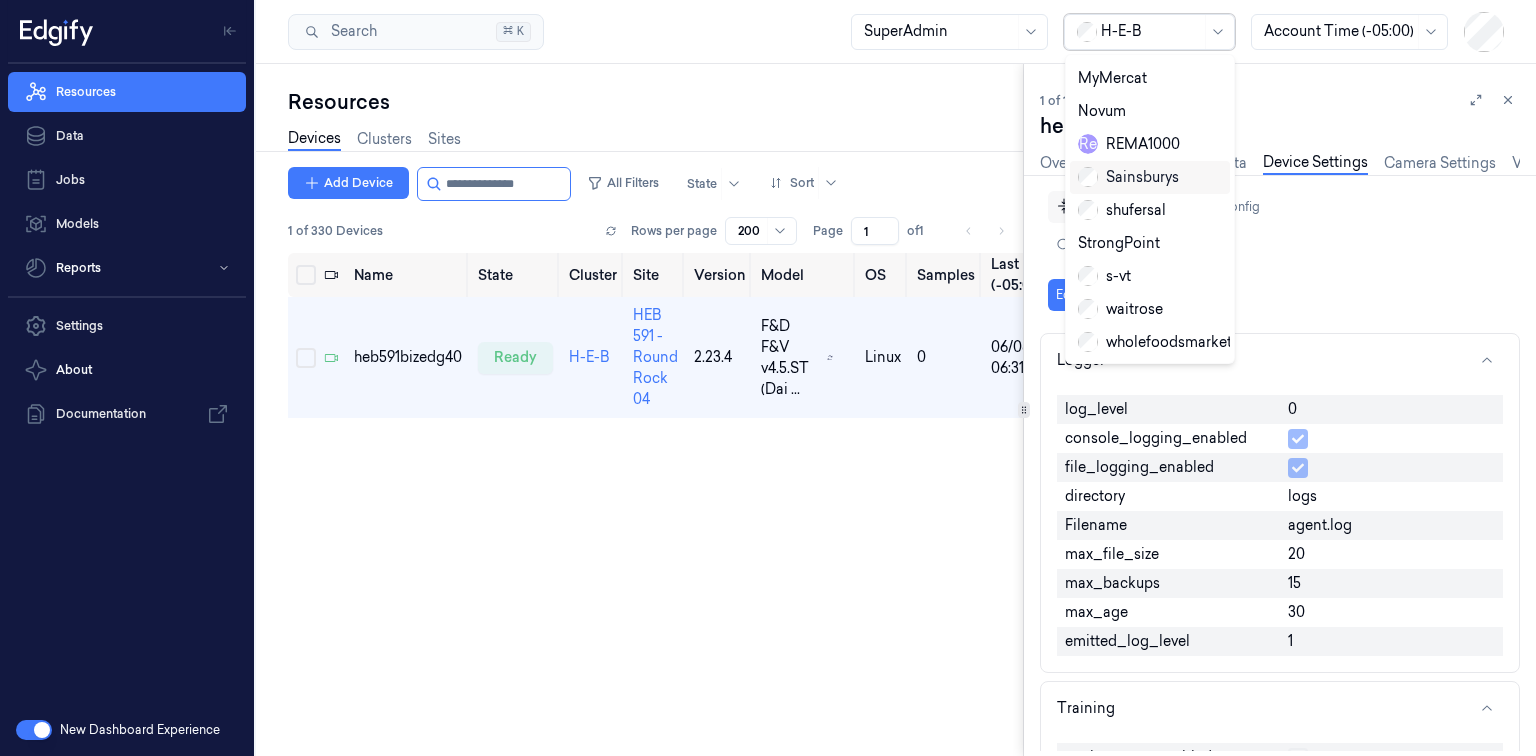 click on "Sainsburys" at bounding box center [1128, 177] 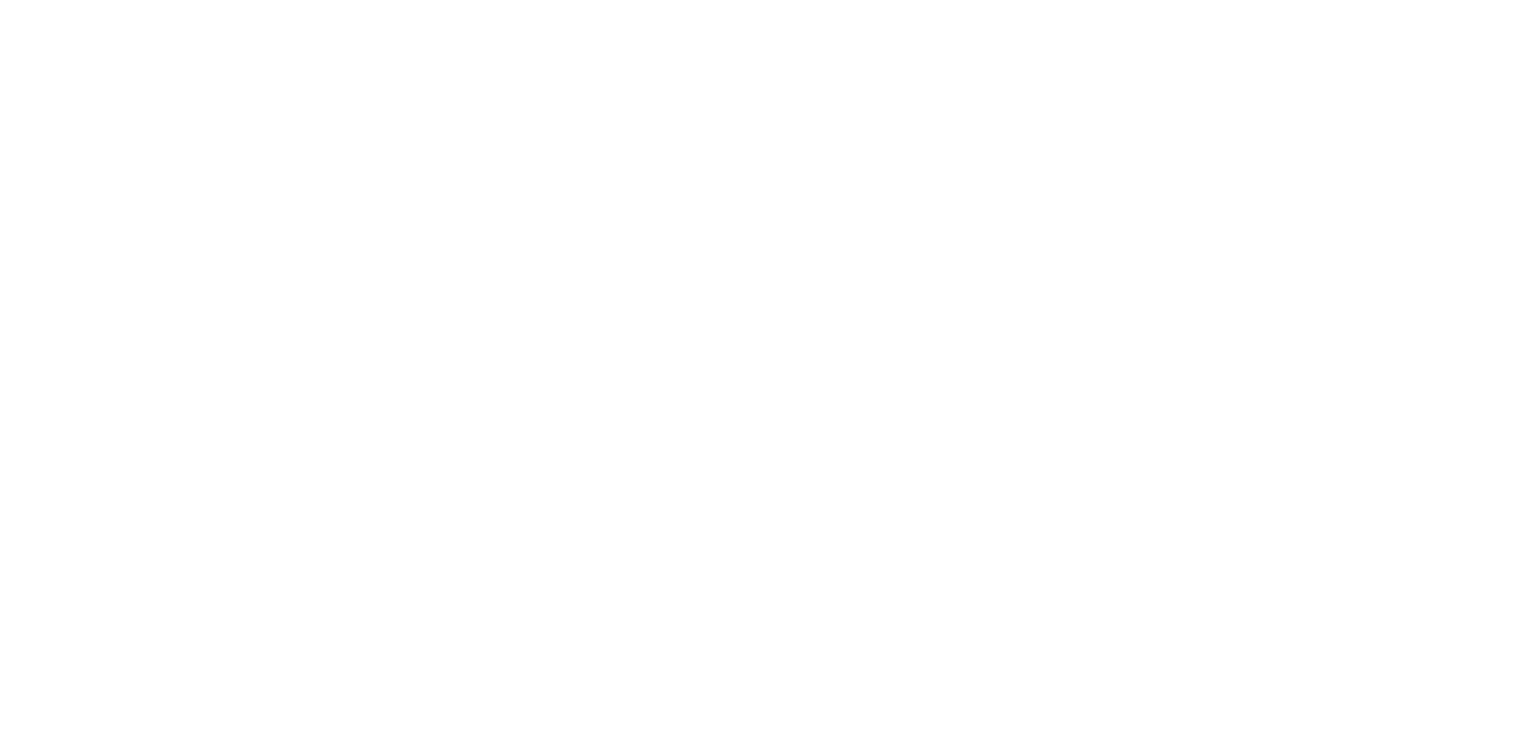 scroll, scrollTop: 0, scrollLeft: 0, axis: both 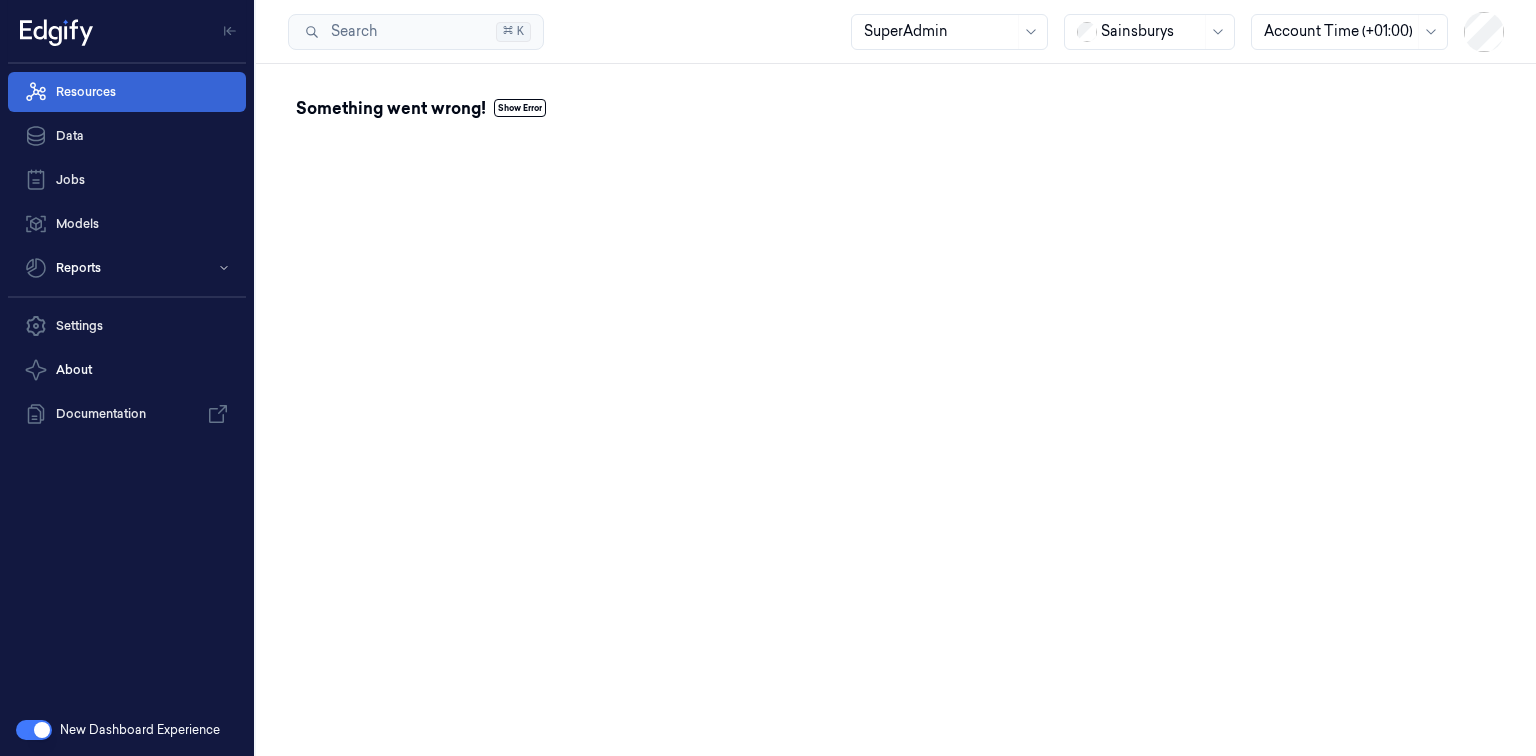 click on "Resources" at bounding box center (127, 92) 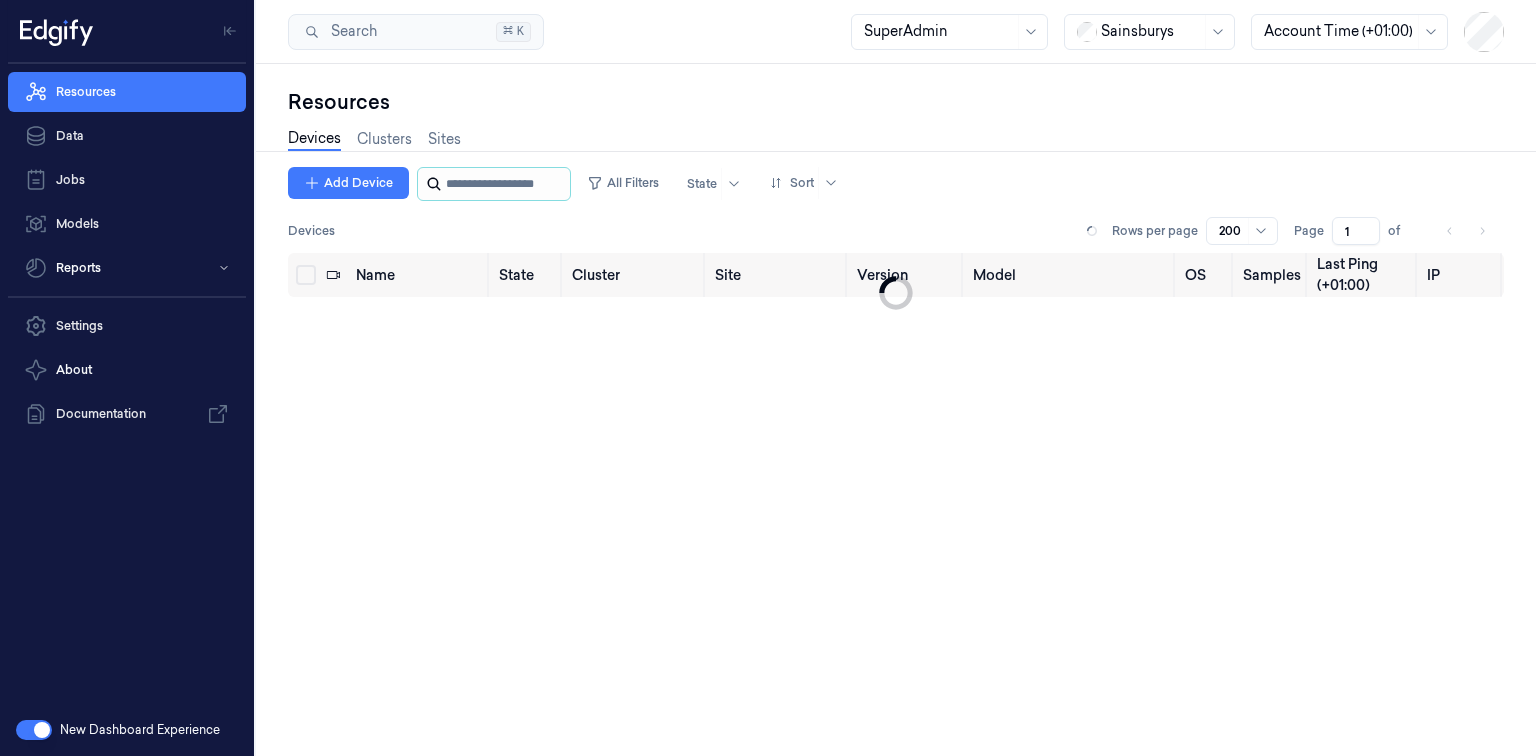 click at bounding box center (506, 184) 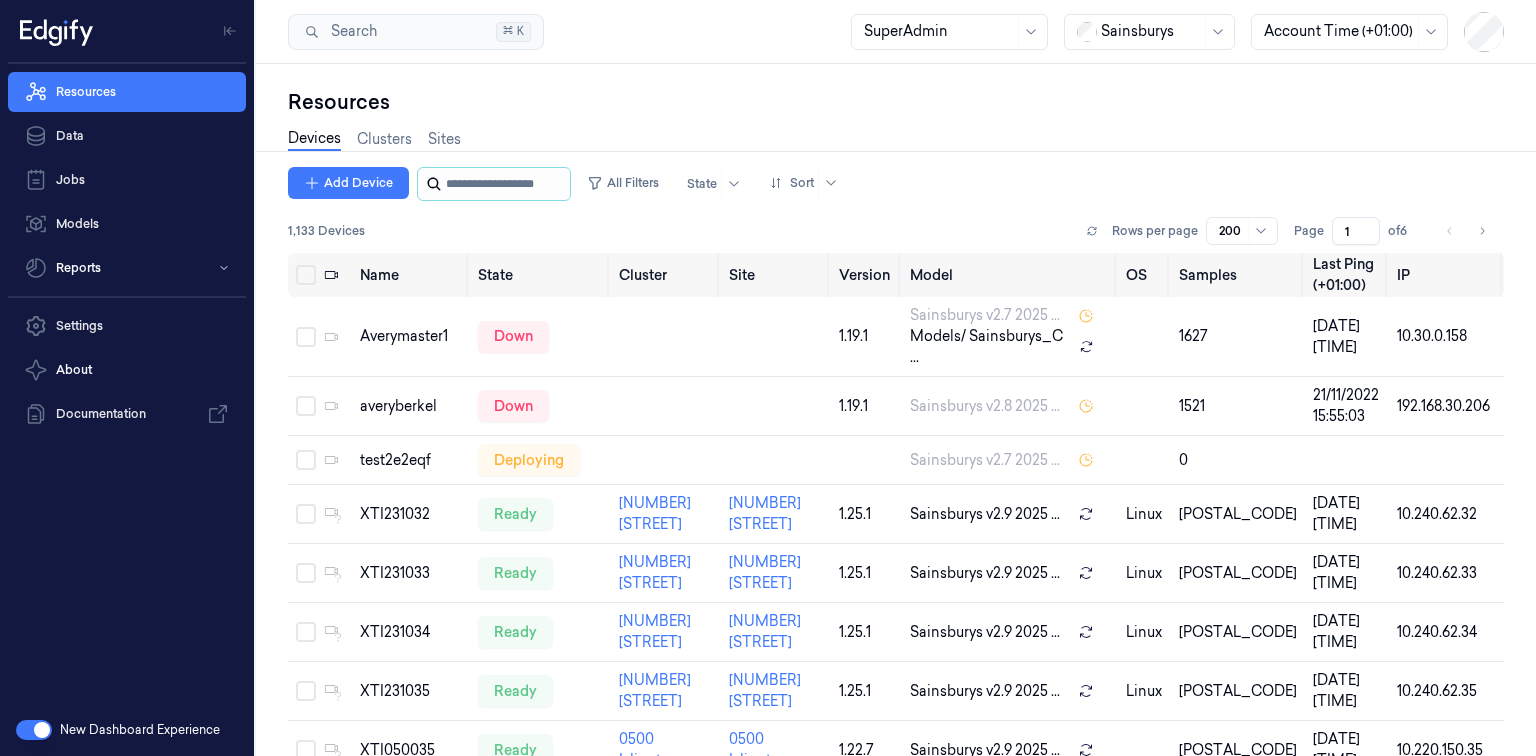 paste on "*********" 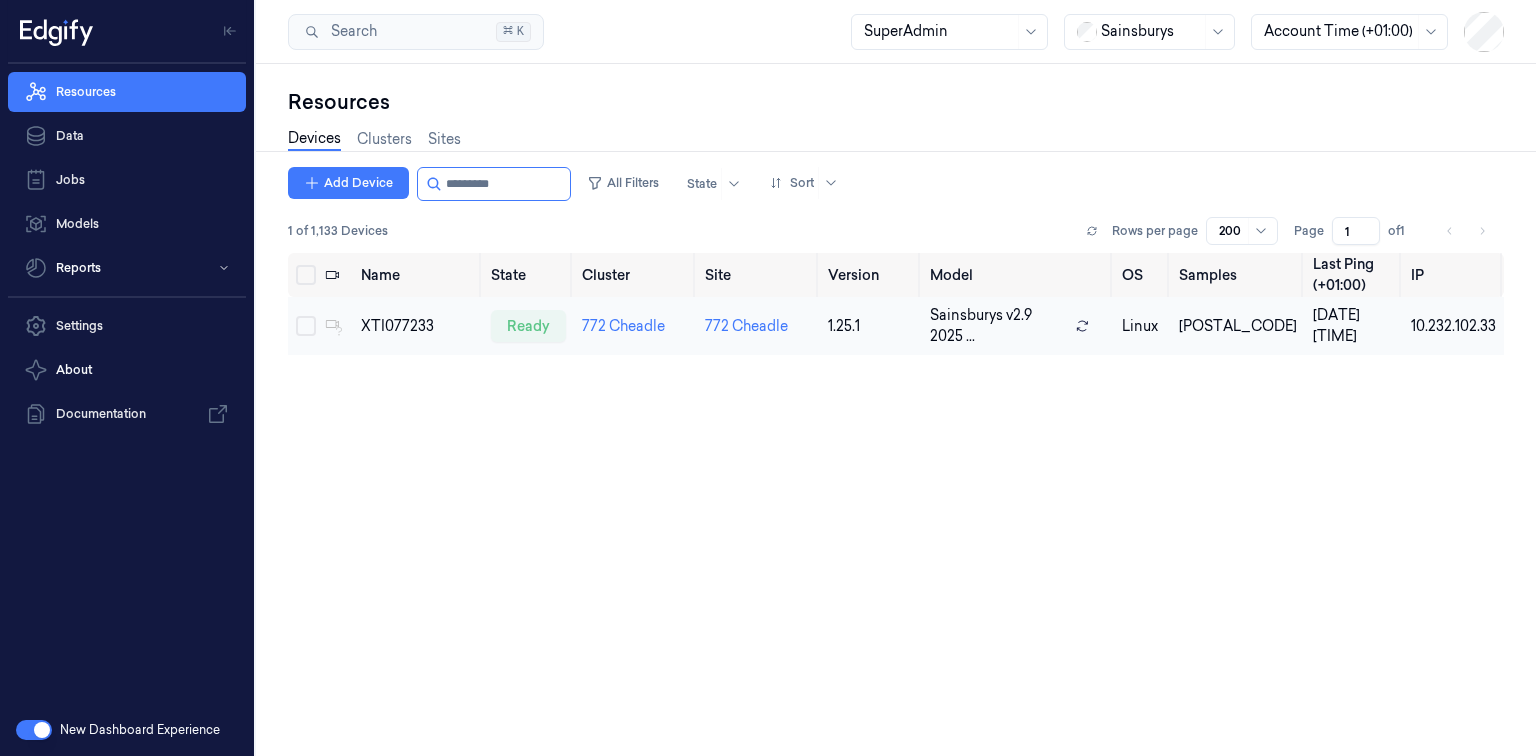 type on "*********" 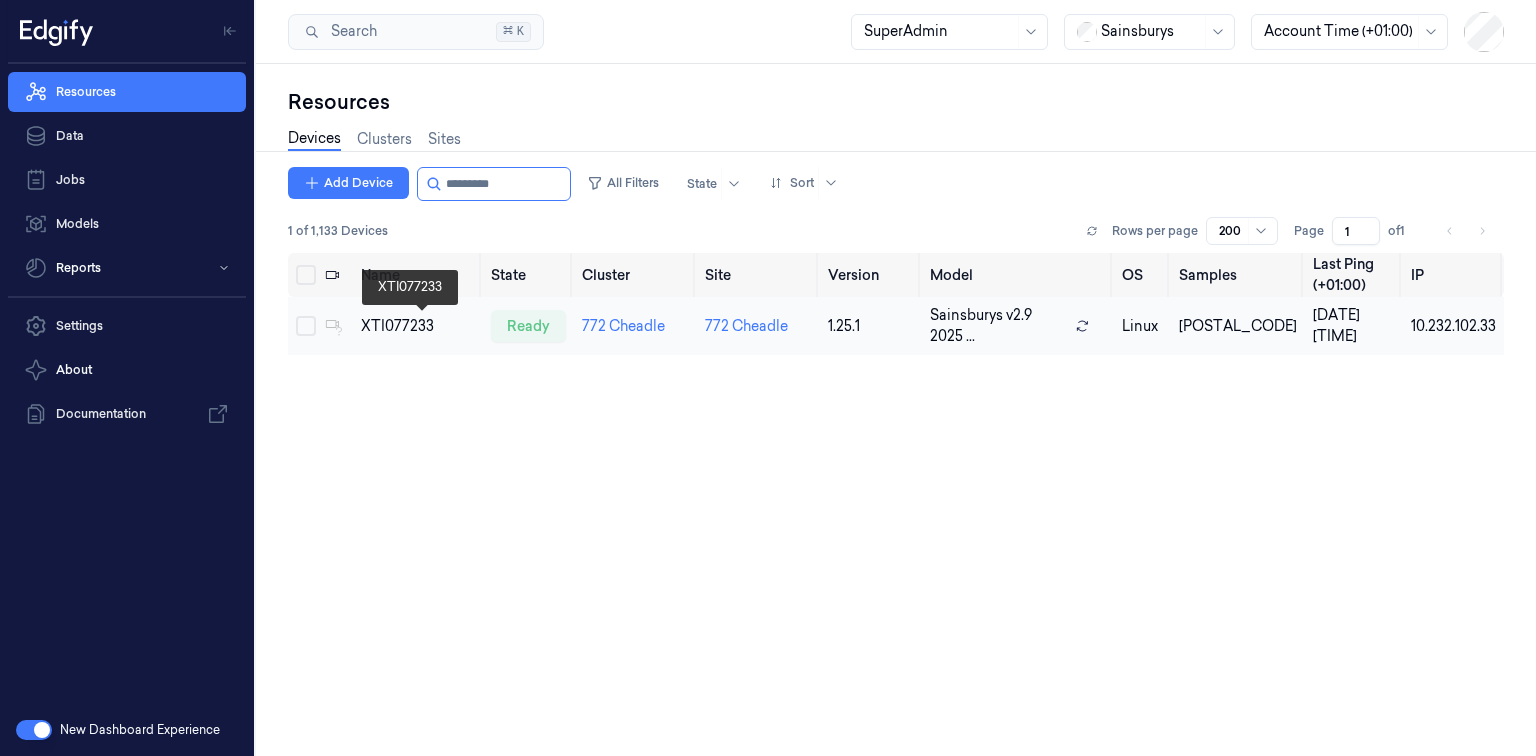 click on "XTI077233" at bounding box center [417, 326] 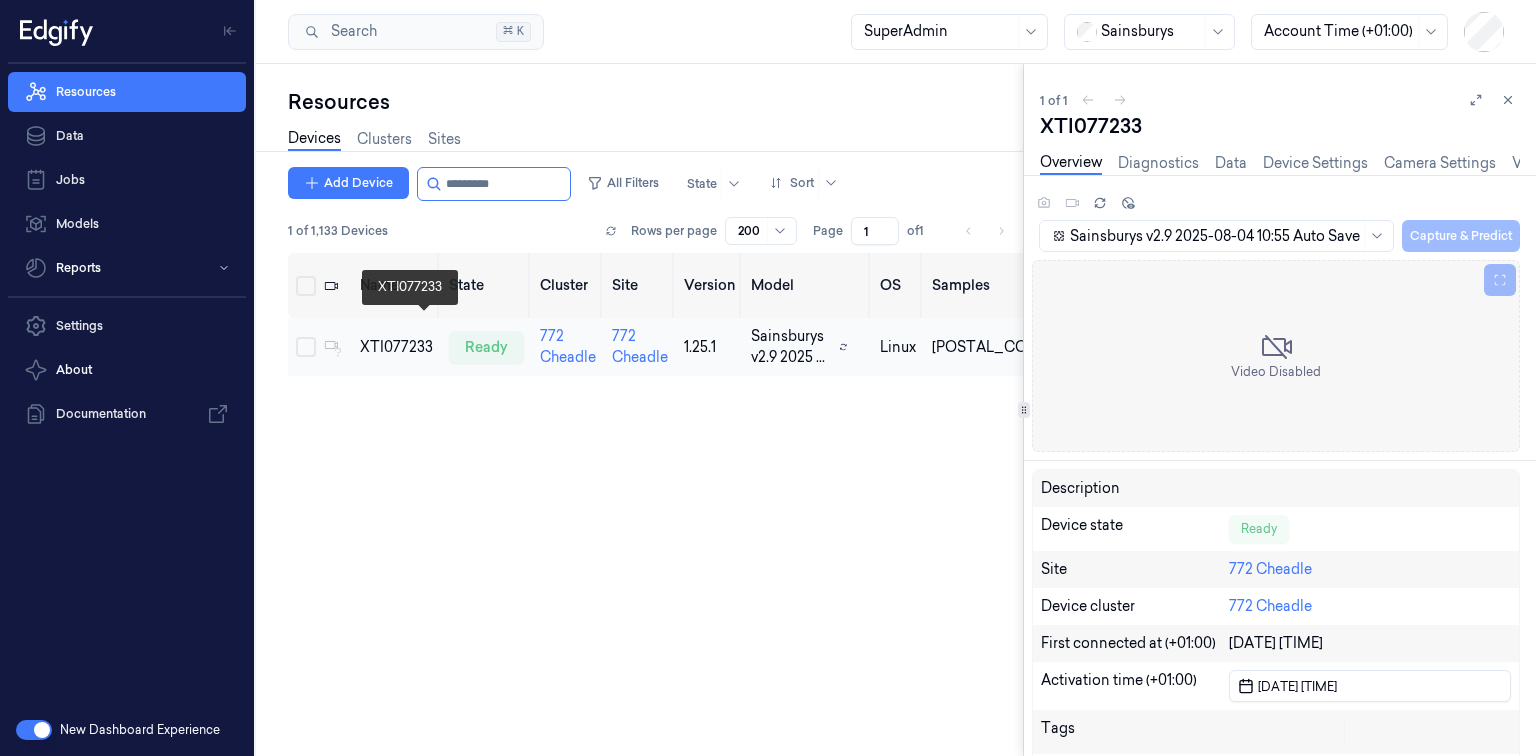 scroll, scrollTop: 0, scrollLeft: 0, axis: both 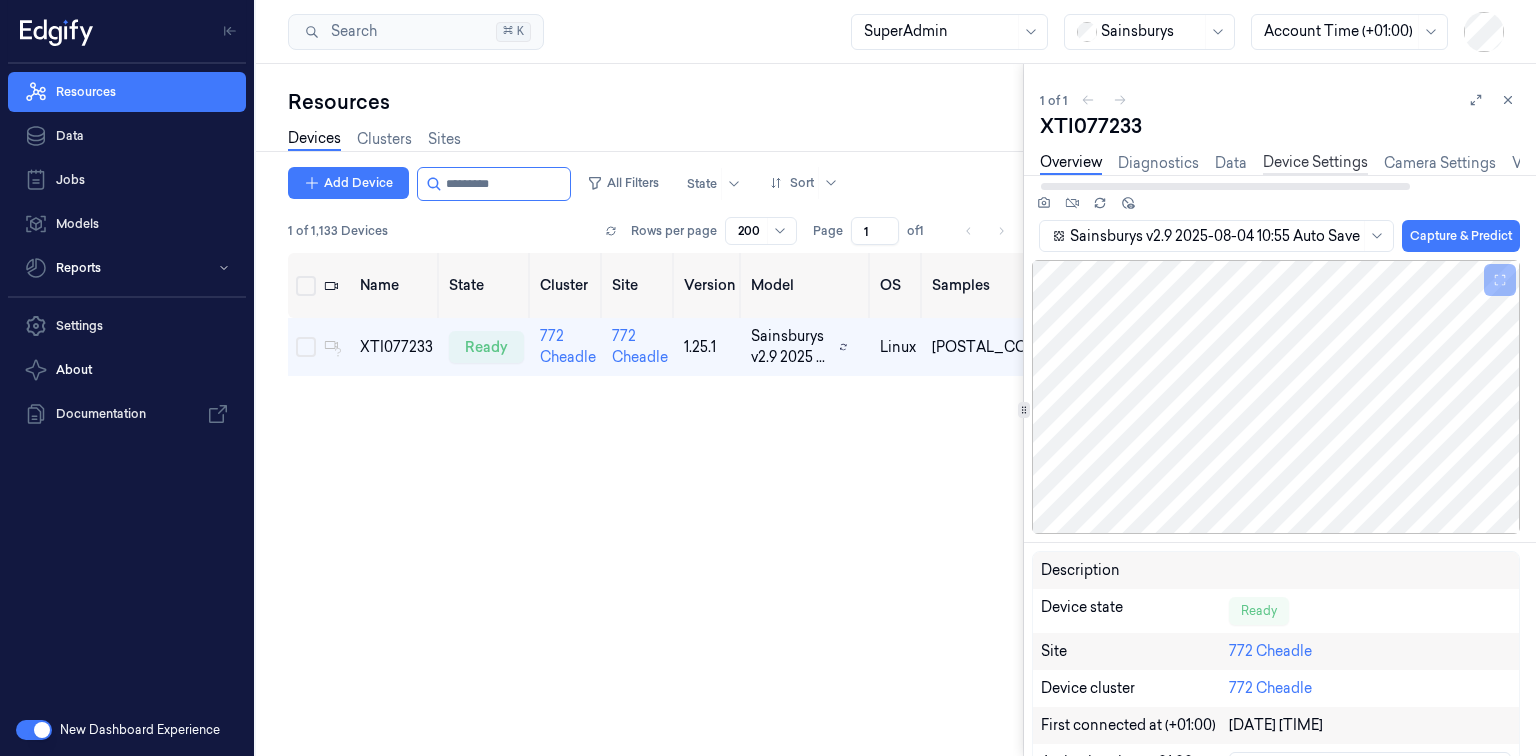 click on "Device Settings" at bounding box center (1315, 163) 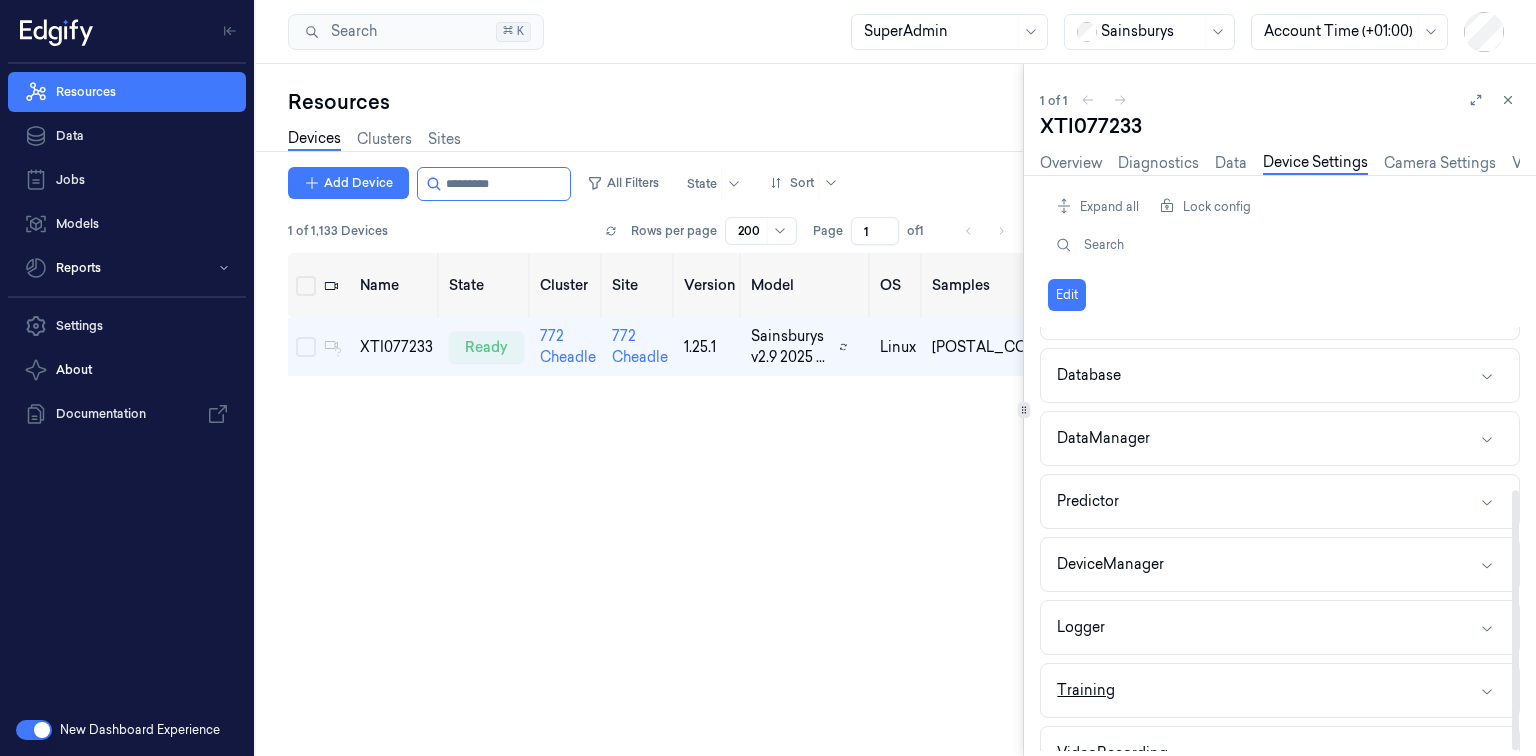 scroll, scrollTop: 264, scrollLeft: 0, axis: vertical 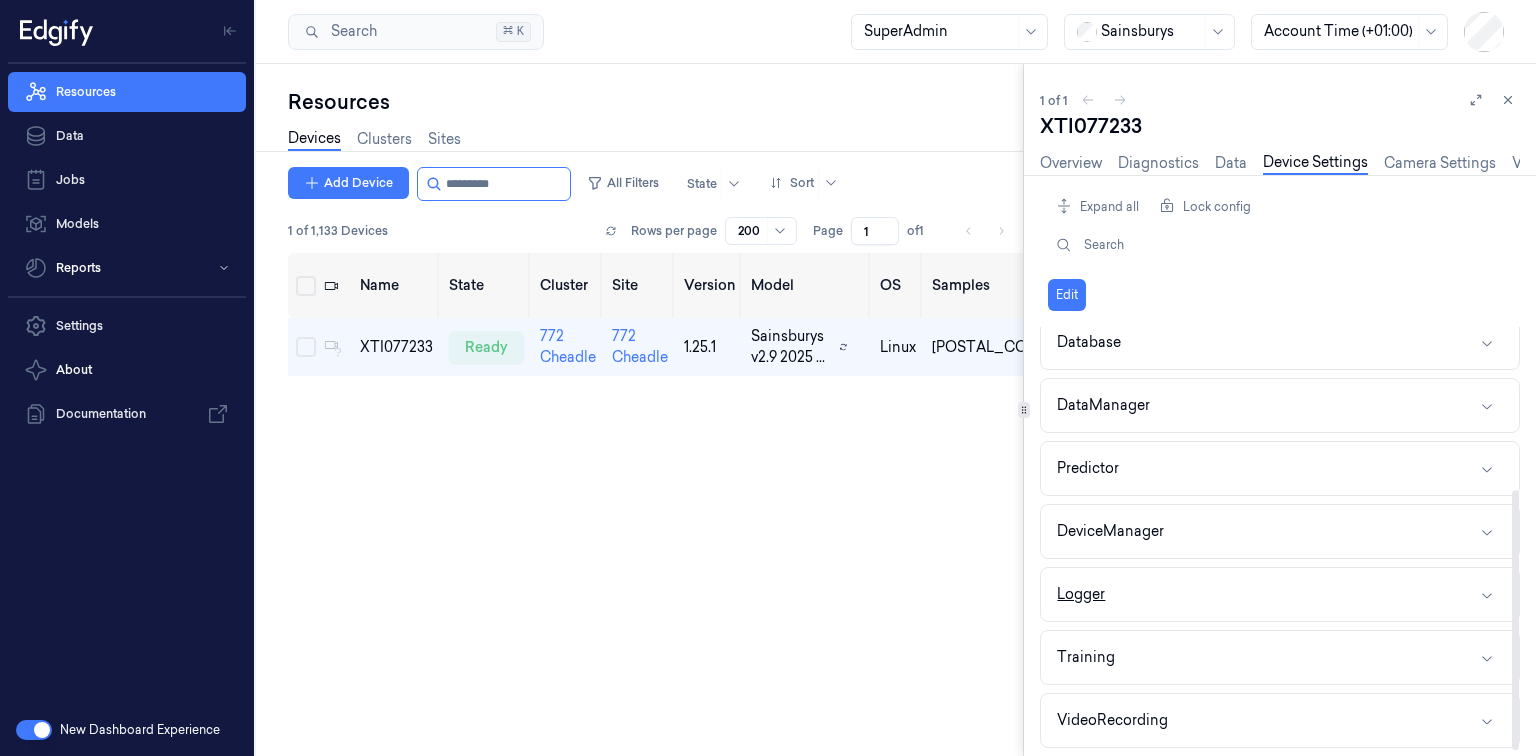 click on "Logger" at bounding box center [1280, 594] 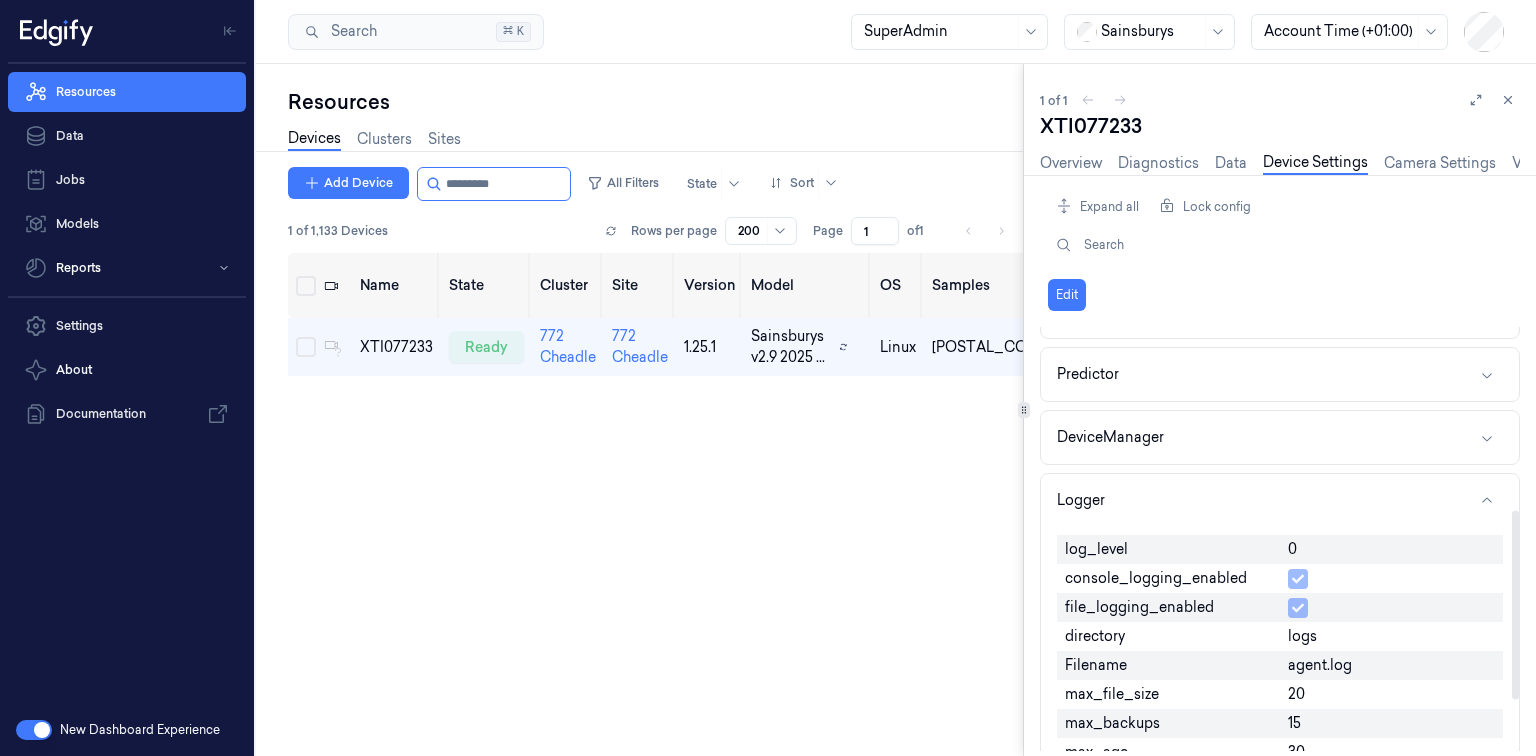 scroll, scrollTop: 424, scrollLeft: 0, axis: vertical 